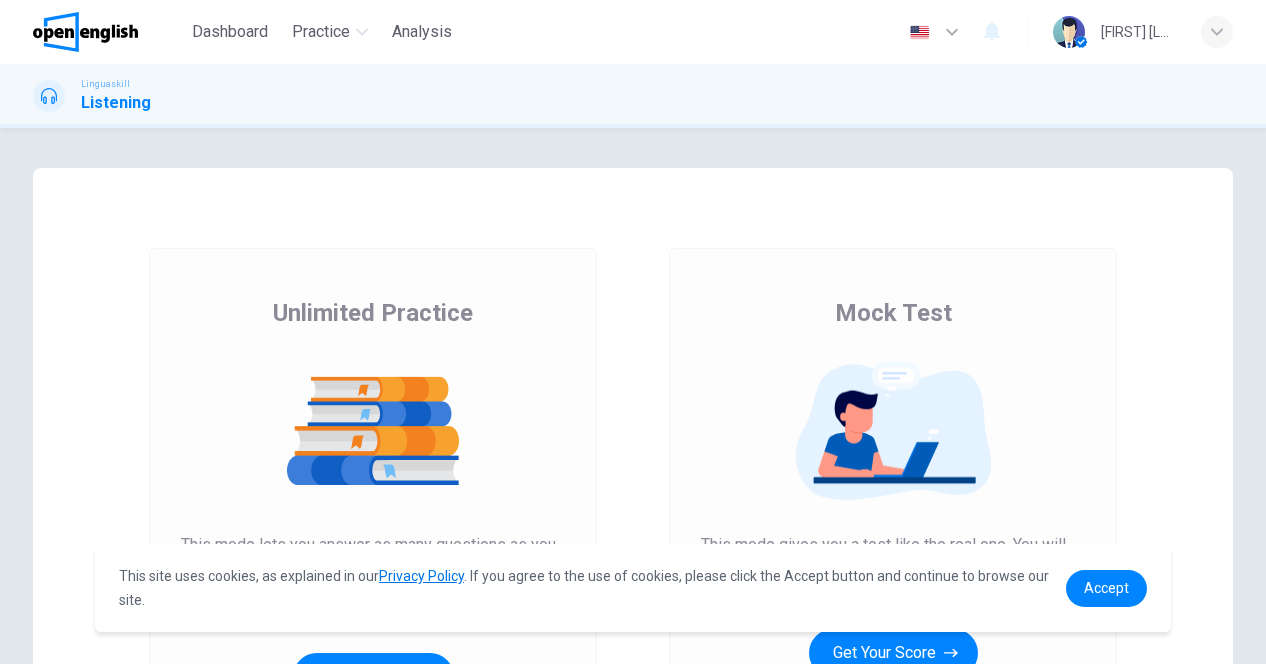 scroll, scrollTop: 0, scrollLeft: 0, axis: both 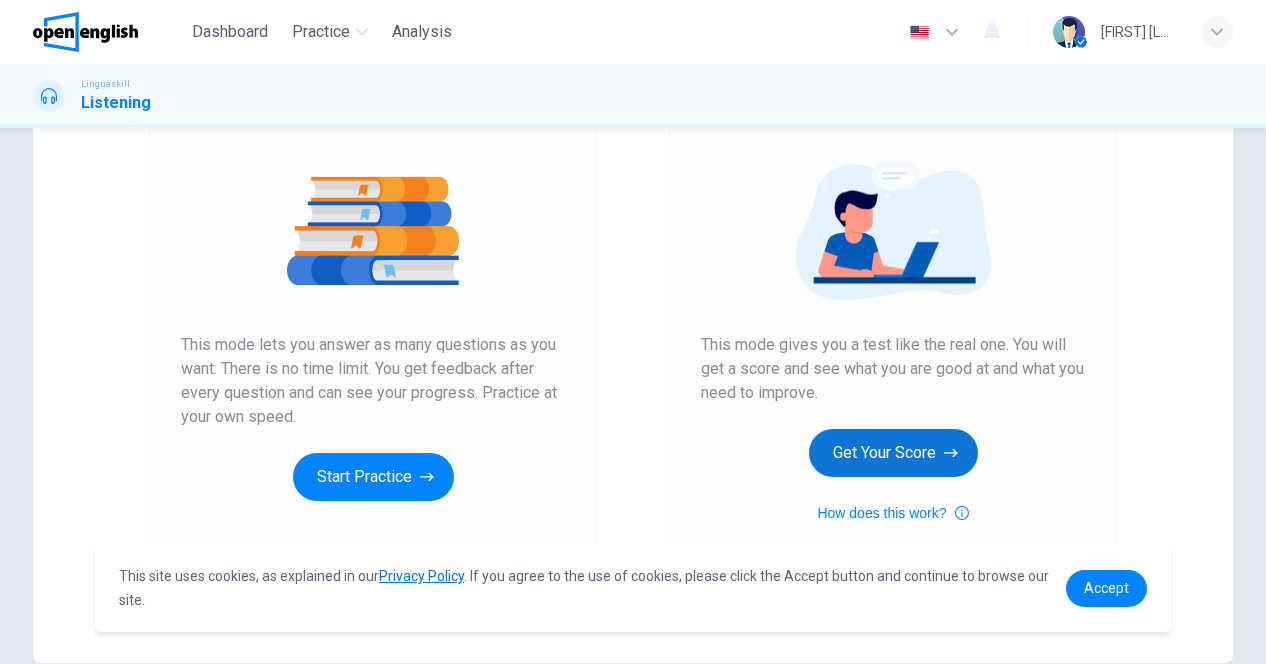 click on "Get Your Score" at bounding box center (893, 453) 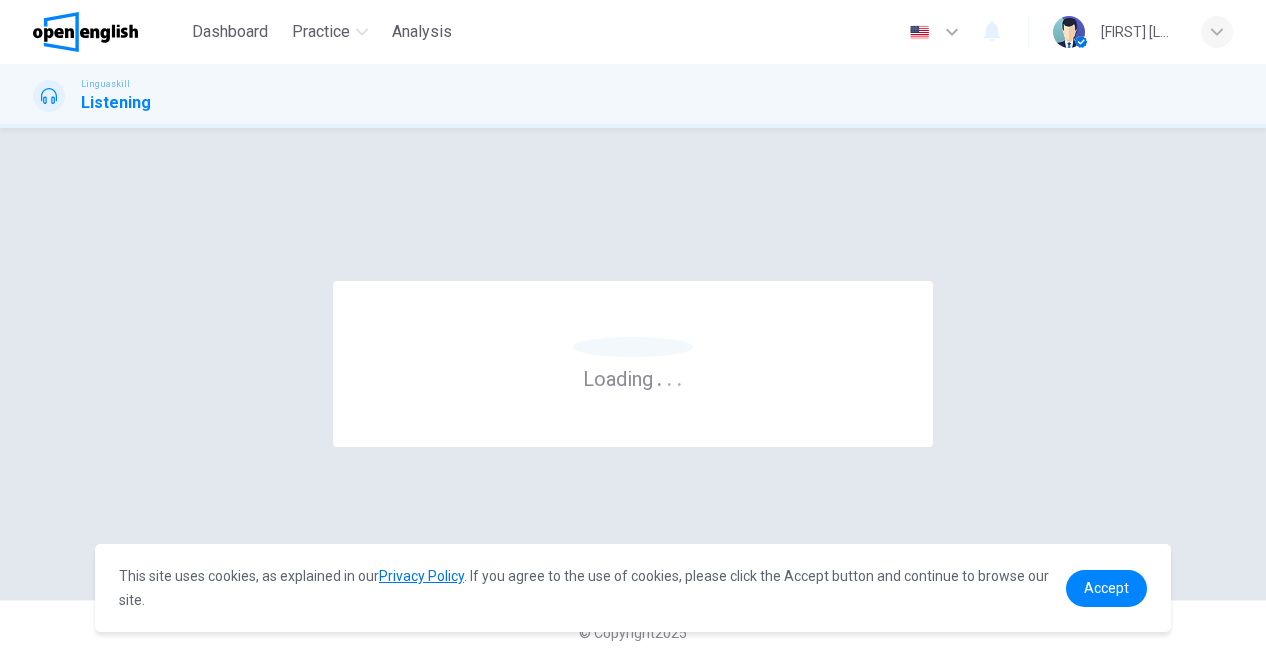 scroll, scrollTop: 0, scrollLeft: 0, axis: both 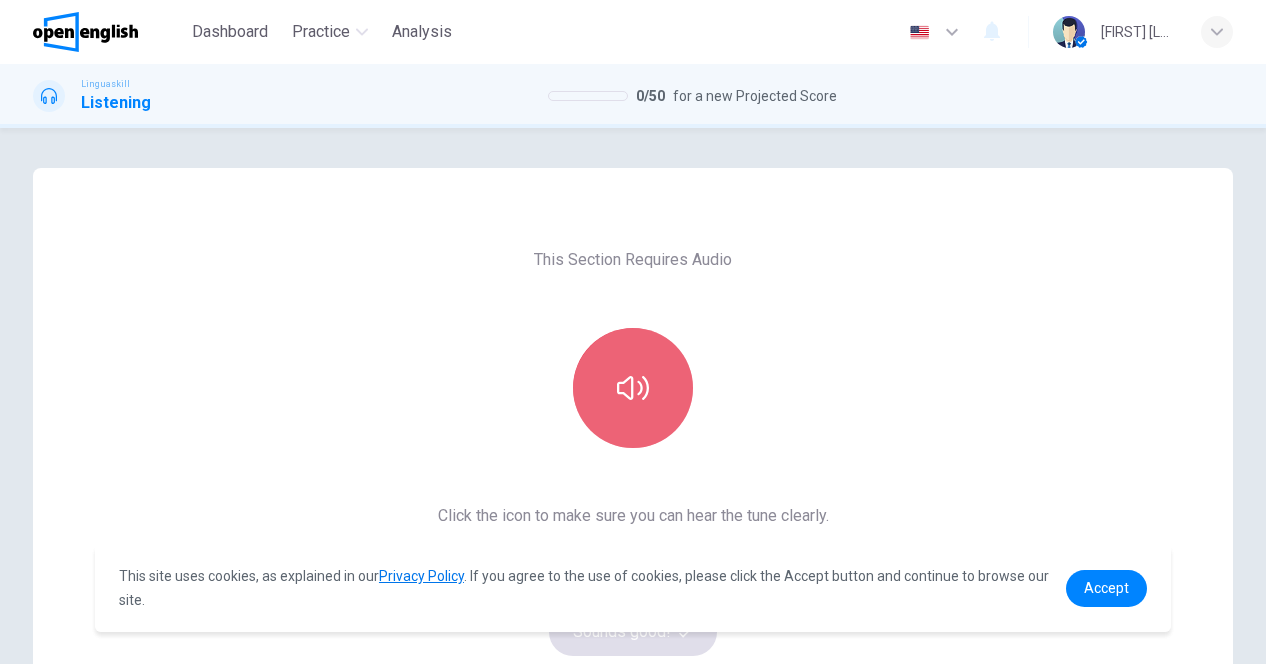 click at bounding box center (633, 388) 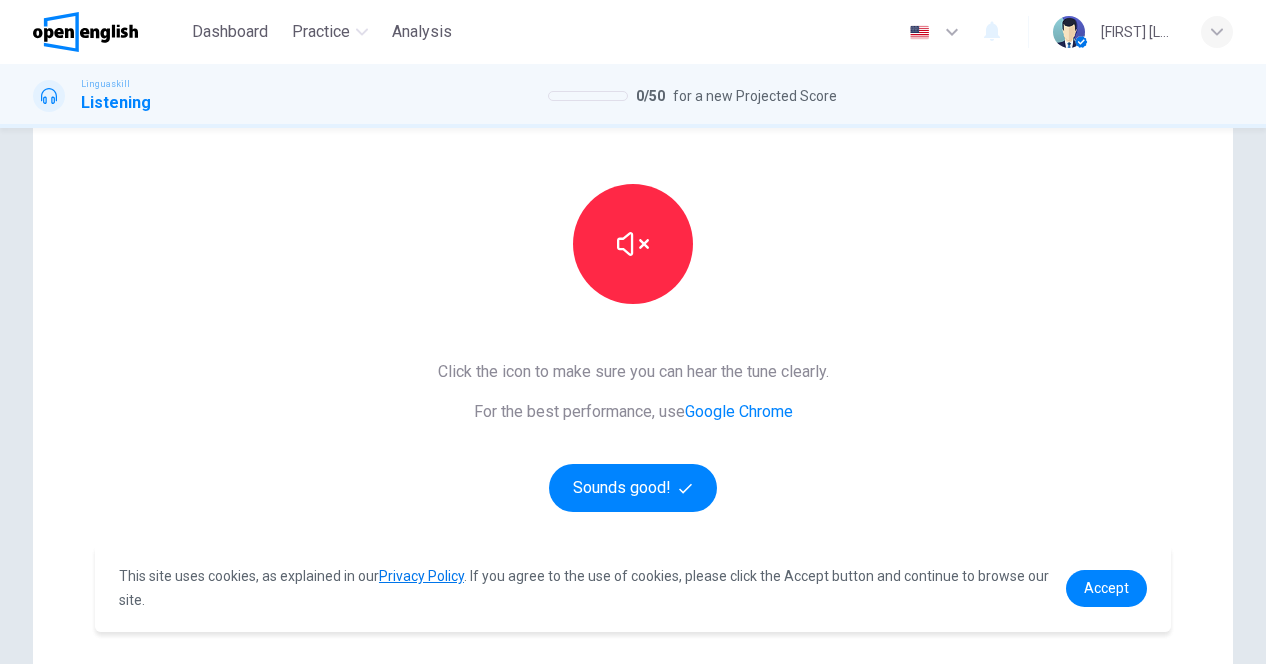 scroll, scrollTop: 200, scrollLeft: 0, axis: vertical 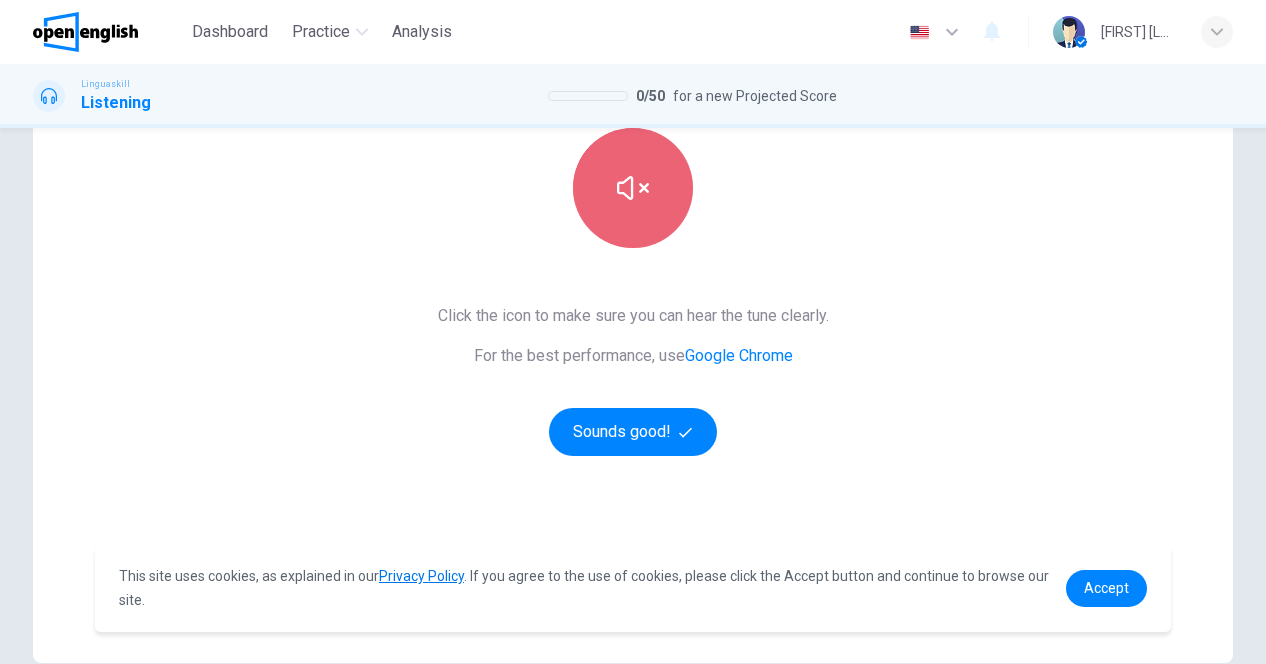 click 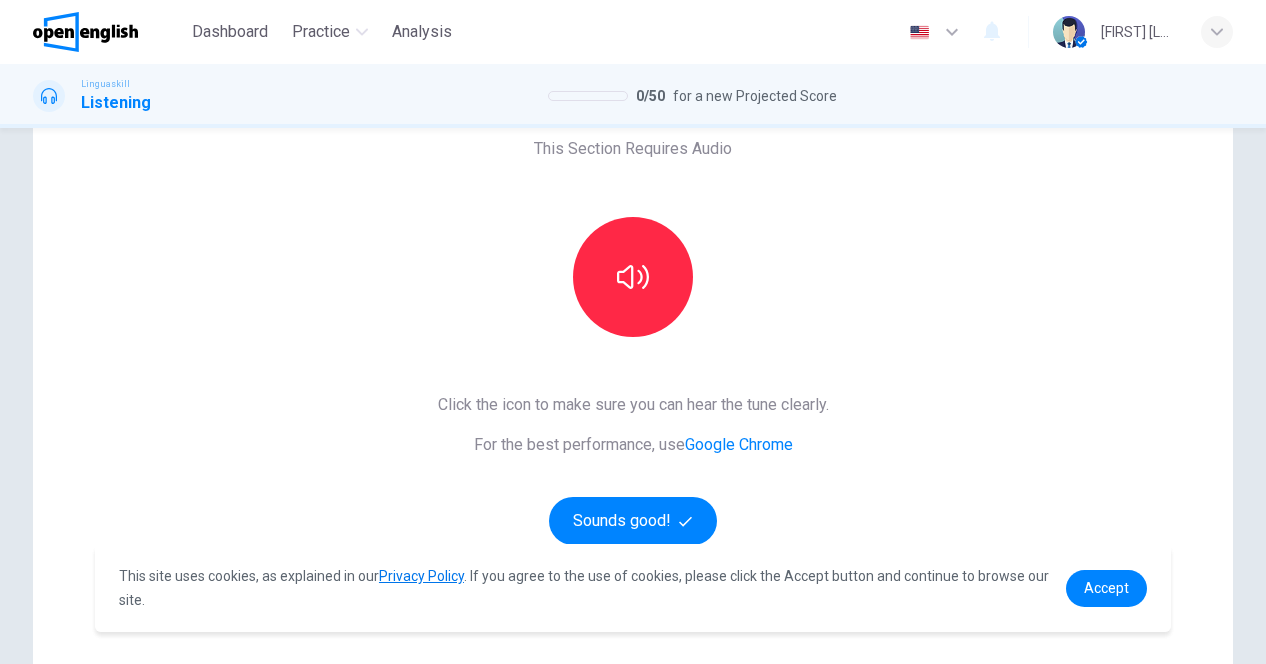 scroll, scrollTop: 0, scrollLeft: 0, axis: both 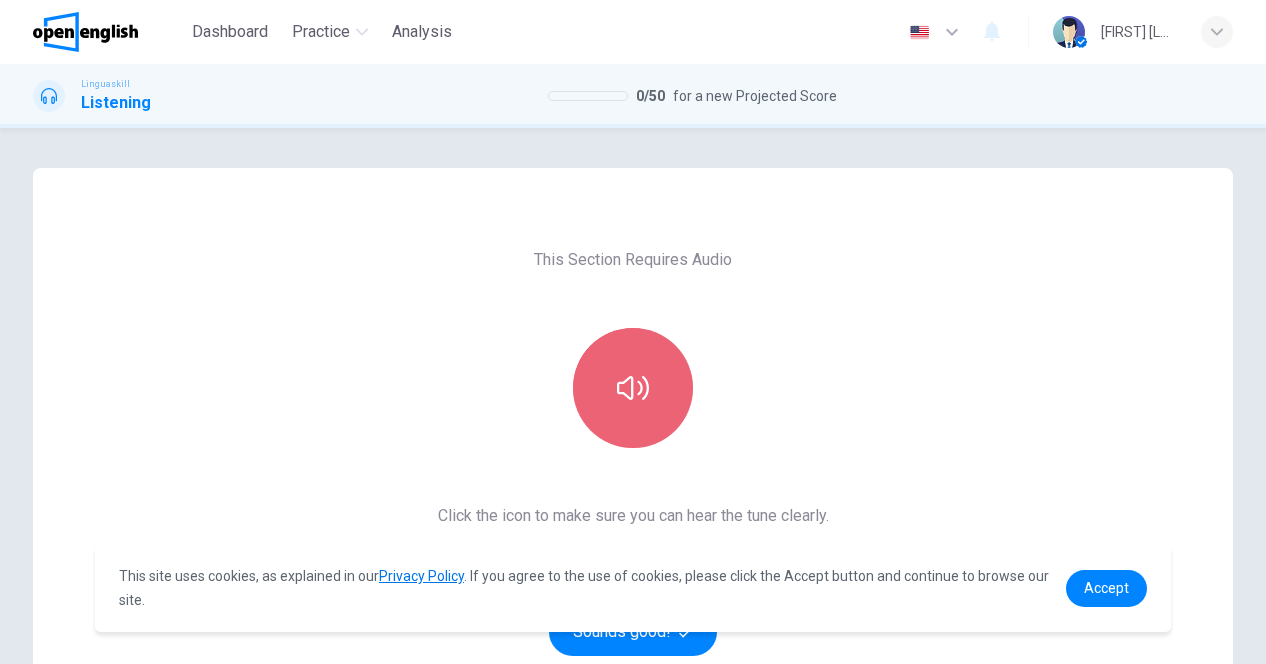 click 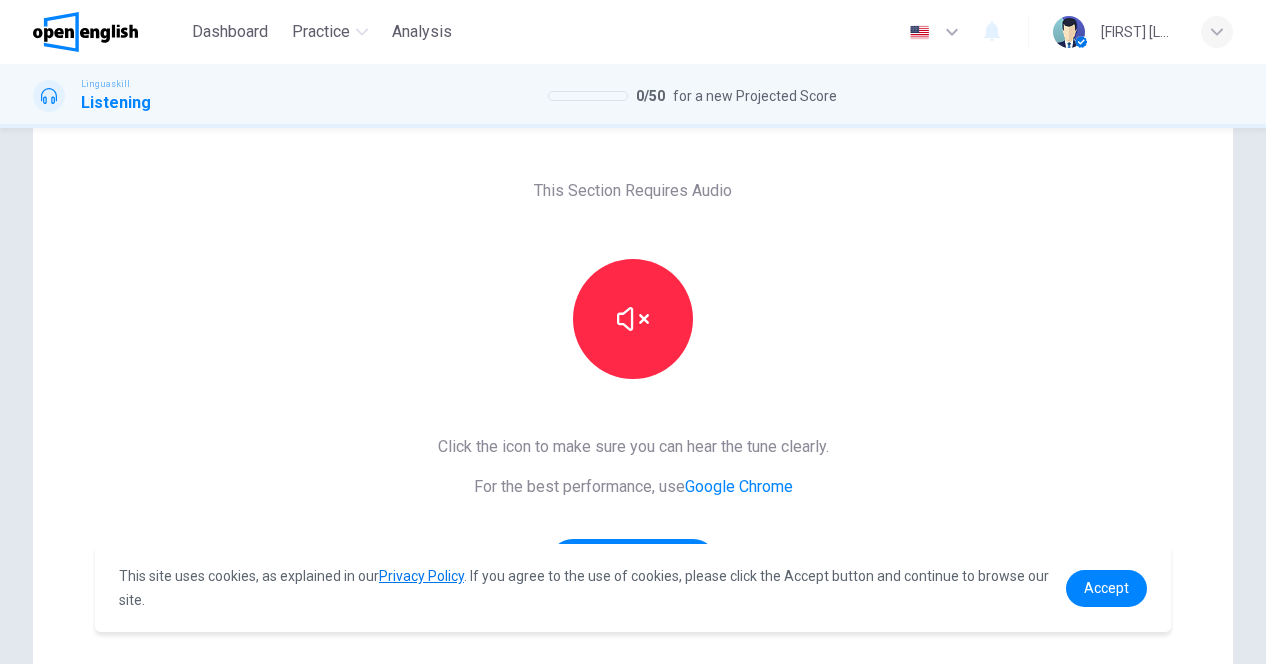 scroll, scrollTop: 100, scrollLeft: 0, axis: vertical 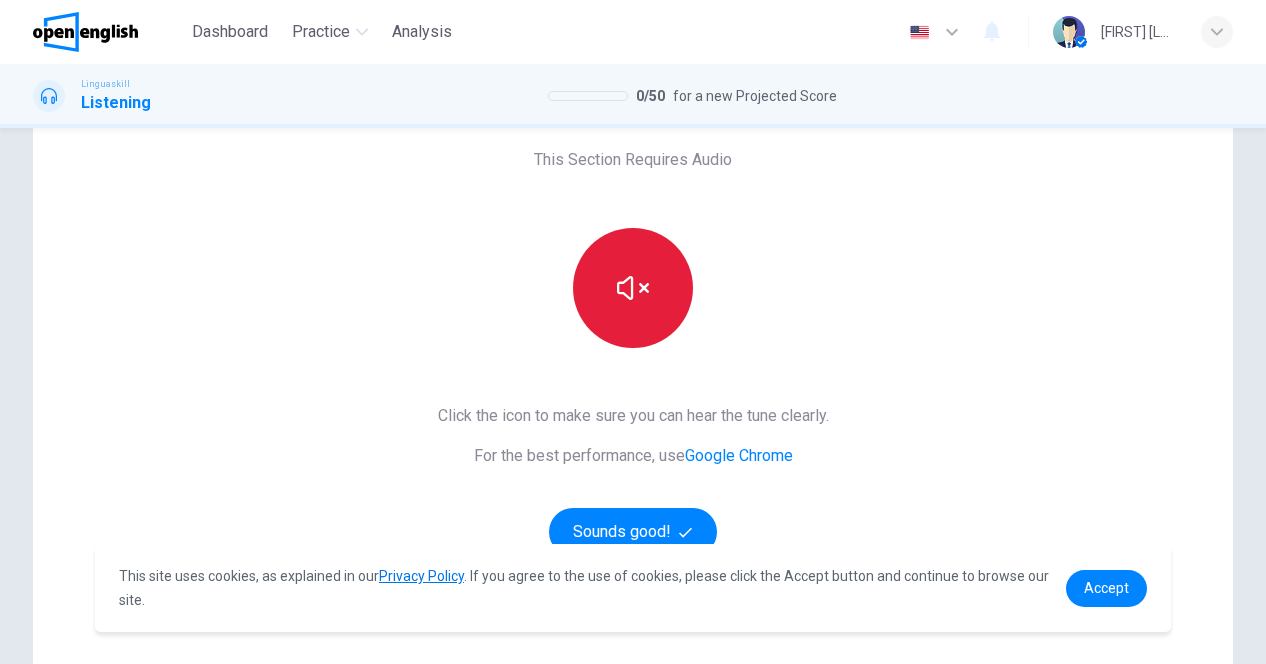 click at bounding box center [633, 288] 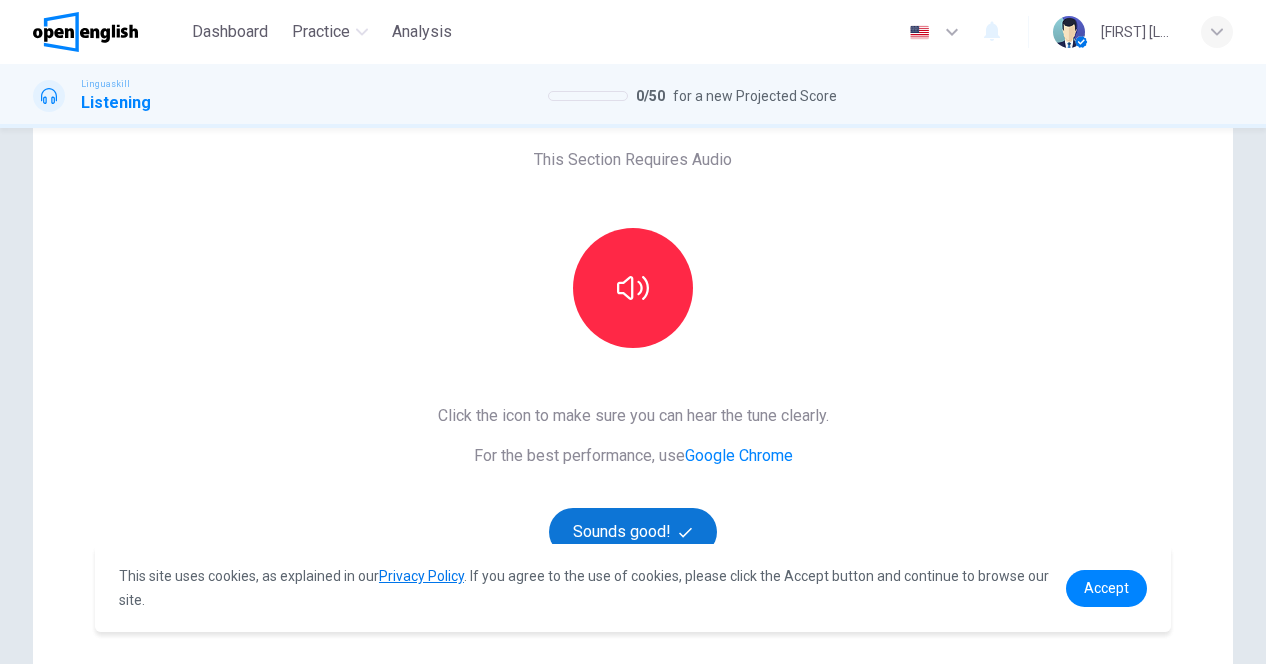 click on "Sounds good!" at bounding box center [633, 532] 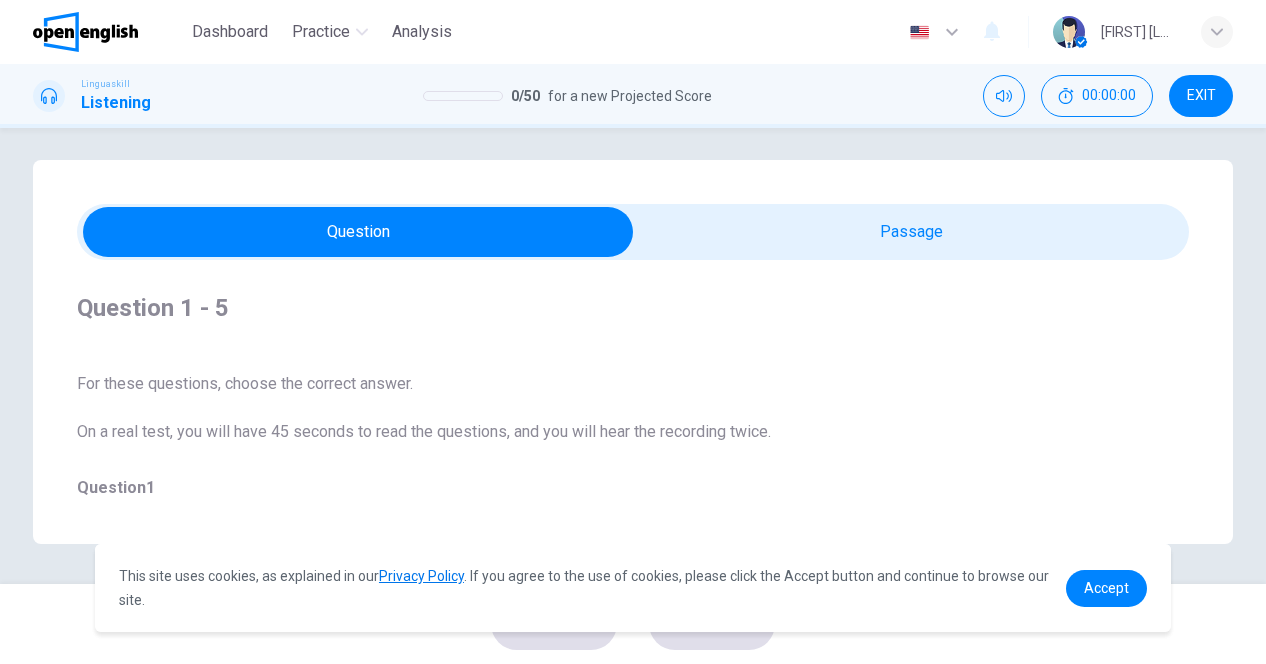scroll, scrollTop: 8, scrollLeft: 0, axis: vertical 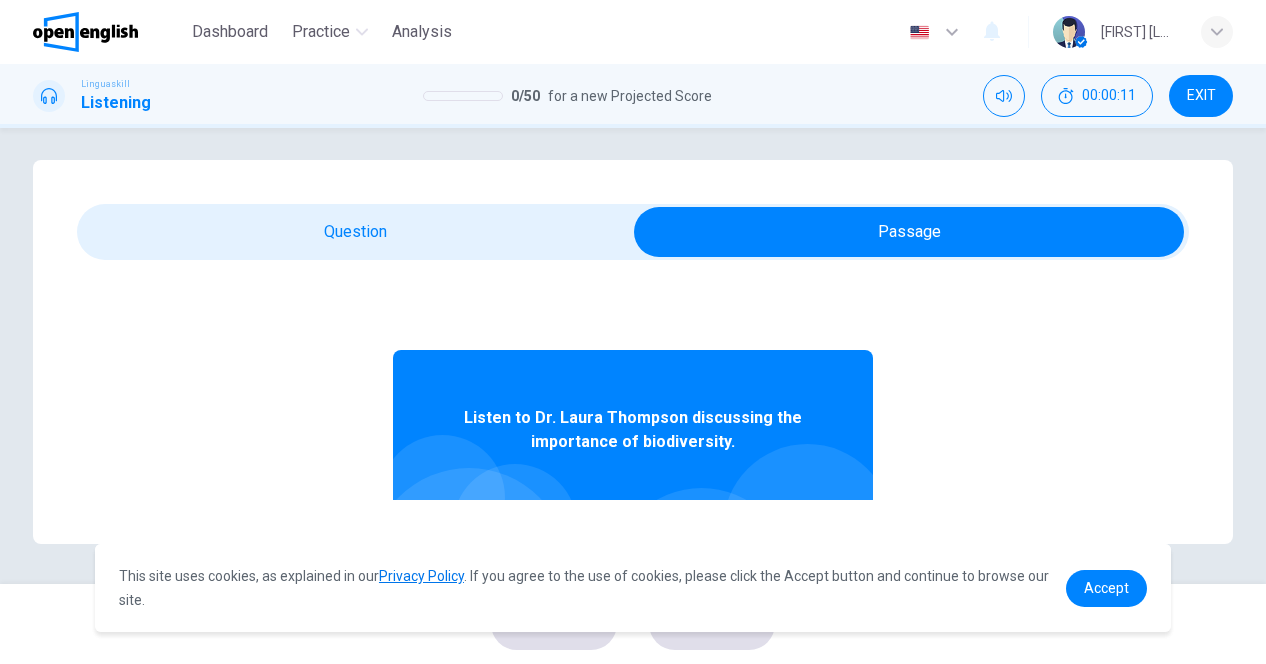 click on "Listen to Dr. Laura Thompson discussing the importance of biodiversity." at bounding box center (633, 430) 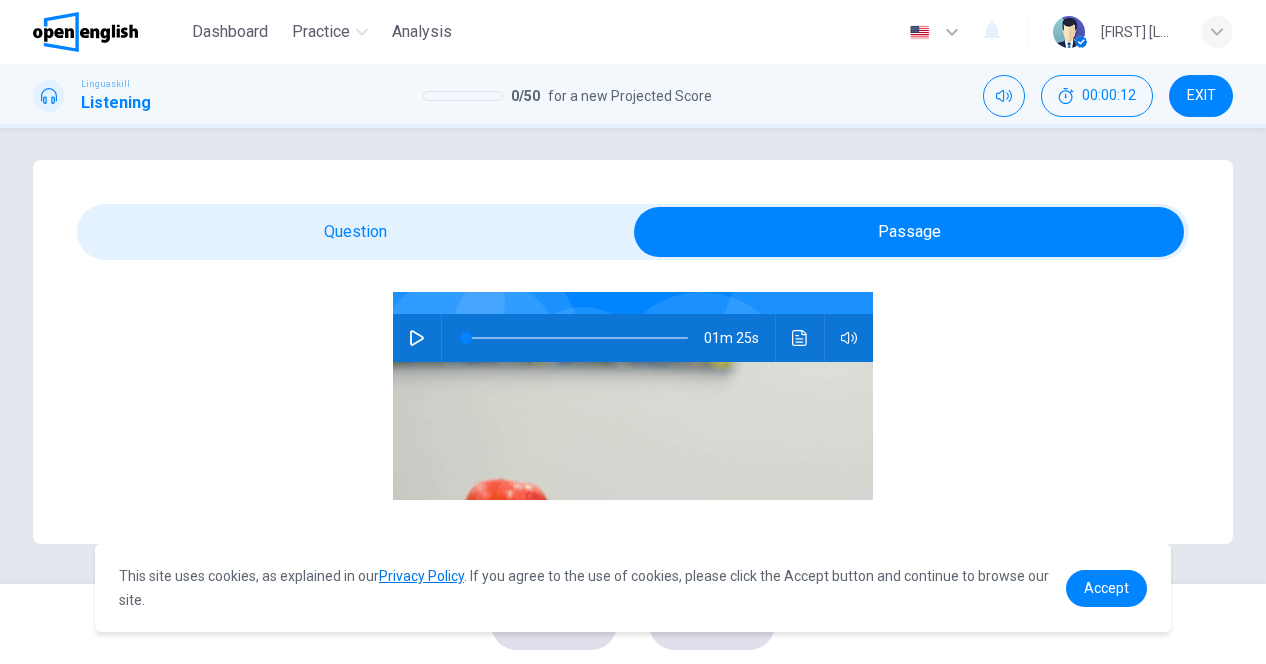 scroll, scrollTop: 200, scrollLeft: 0, axis: vertical 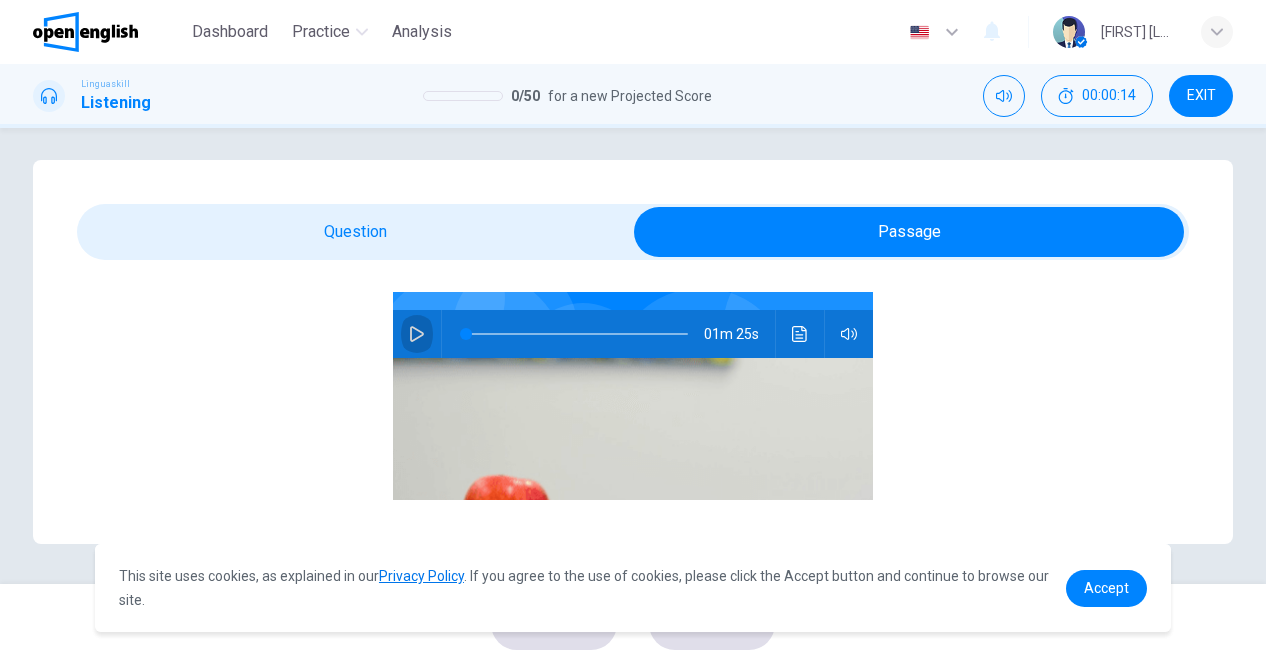 drag, startPoint x: 412, startPoint y: 330, endPoint x: 501, endPoint y: 349, distance: 91.00549 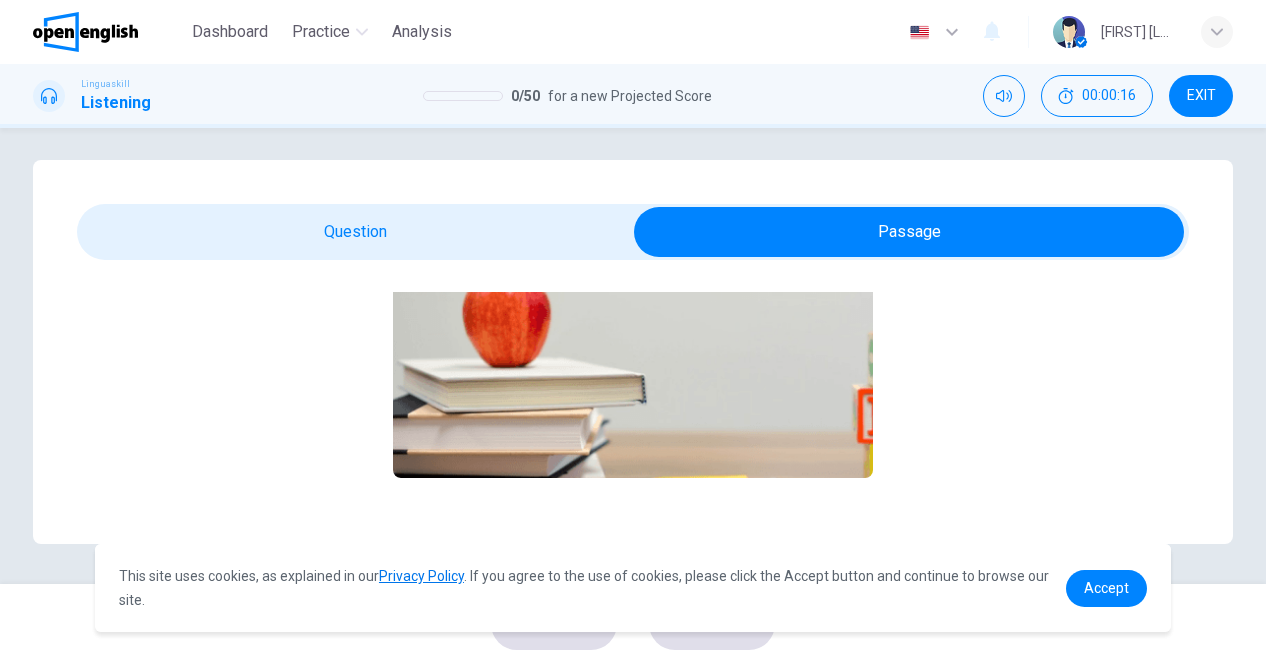 scroll, scrollTop: 436, scrollLeft: 0, axis: vertical 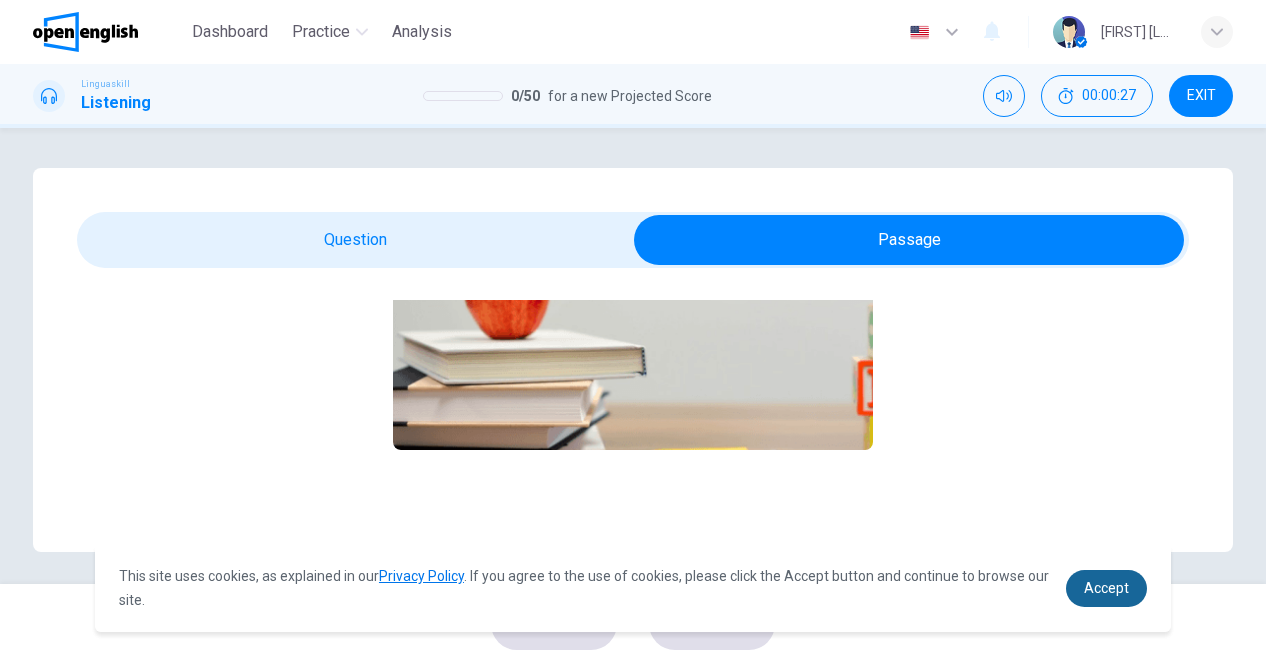 click on "Accept" at bounding box center [1106, 588] 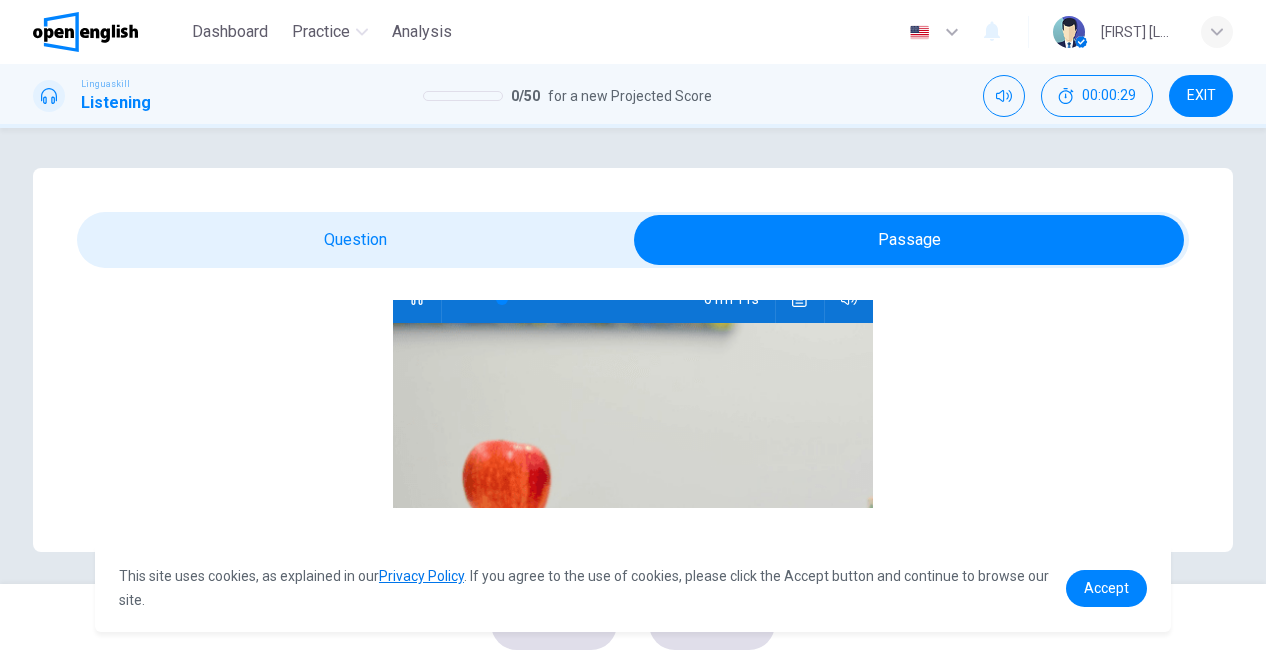 scroll, scrollTop: 136, scrollLeft: 0, axis: vertical 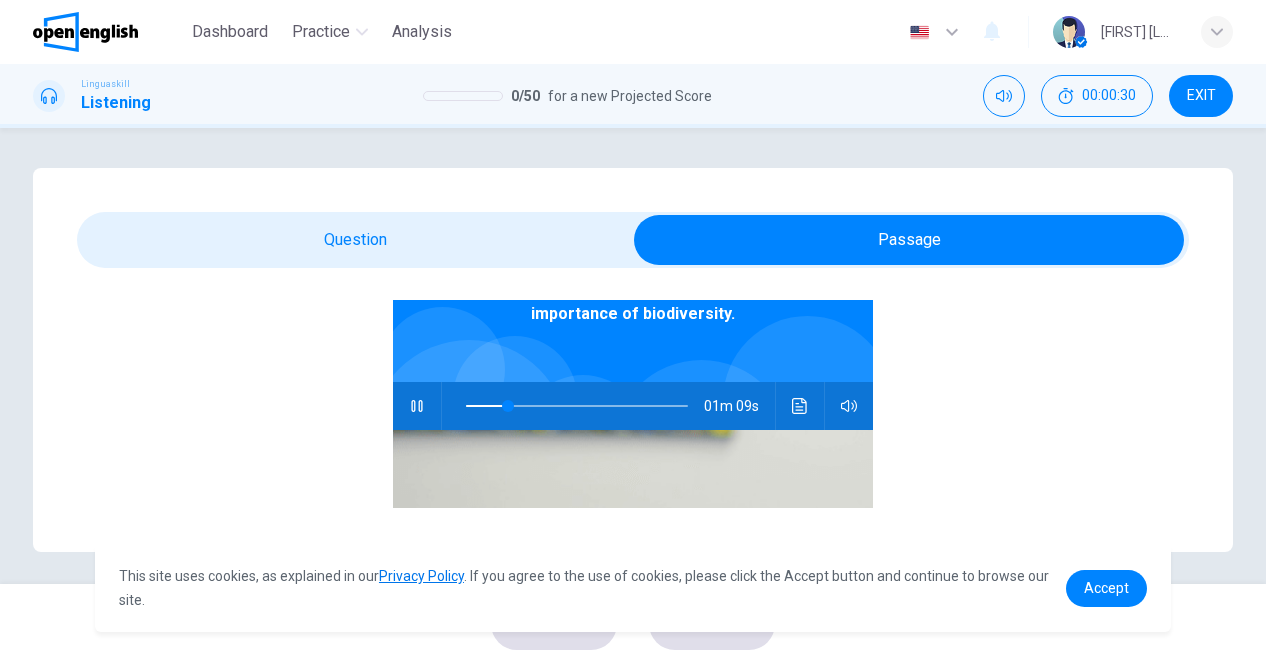 click 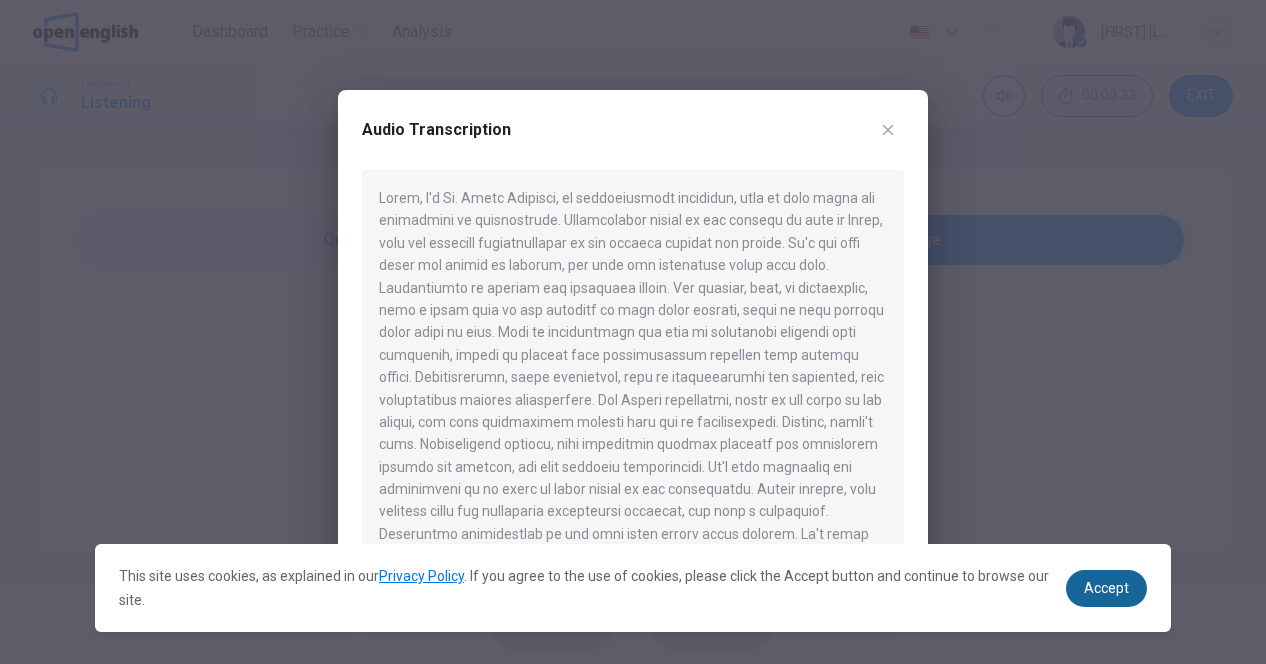 drag, startPoint x: 1135, startPoint y: 589, endPoint x: 1125, endPoint y: 587, distance: 10.198039 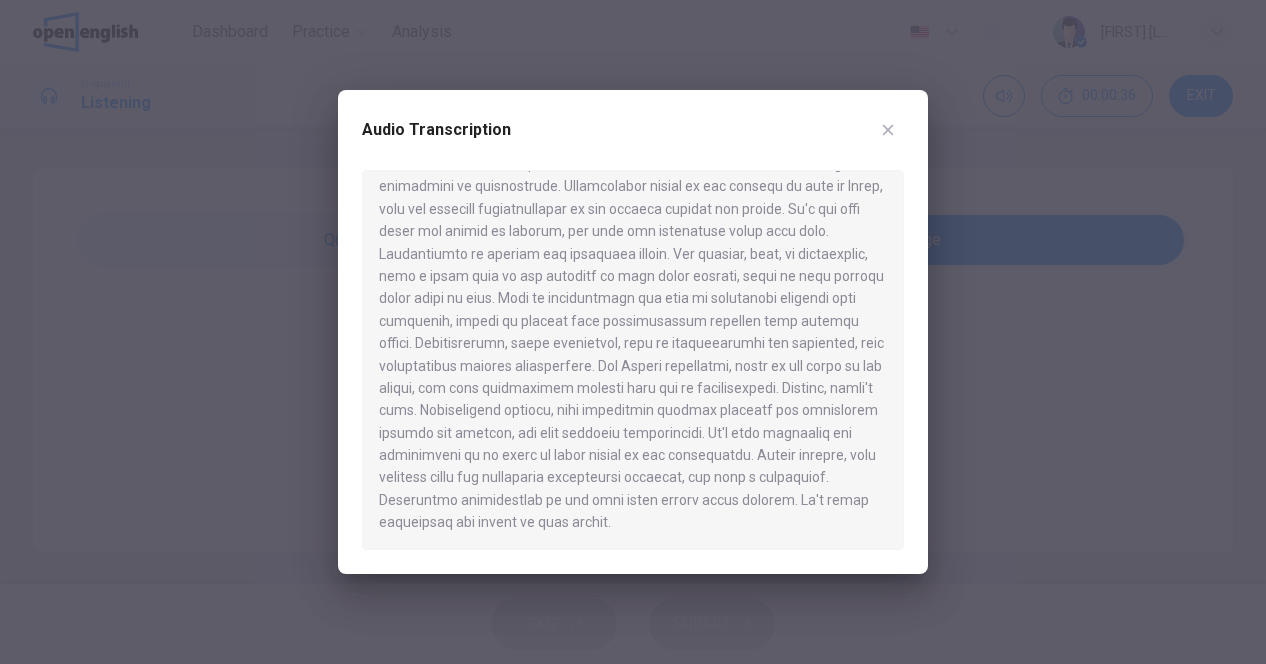 scroll, scrollTop: 0, scrollLeft: 0, axis: both 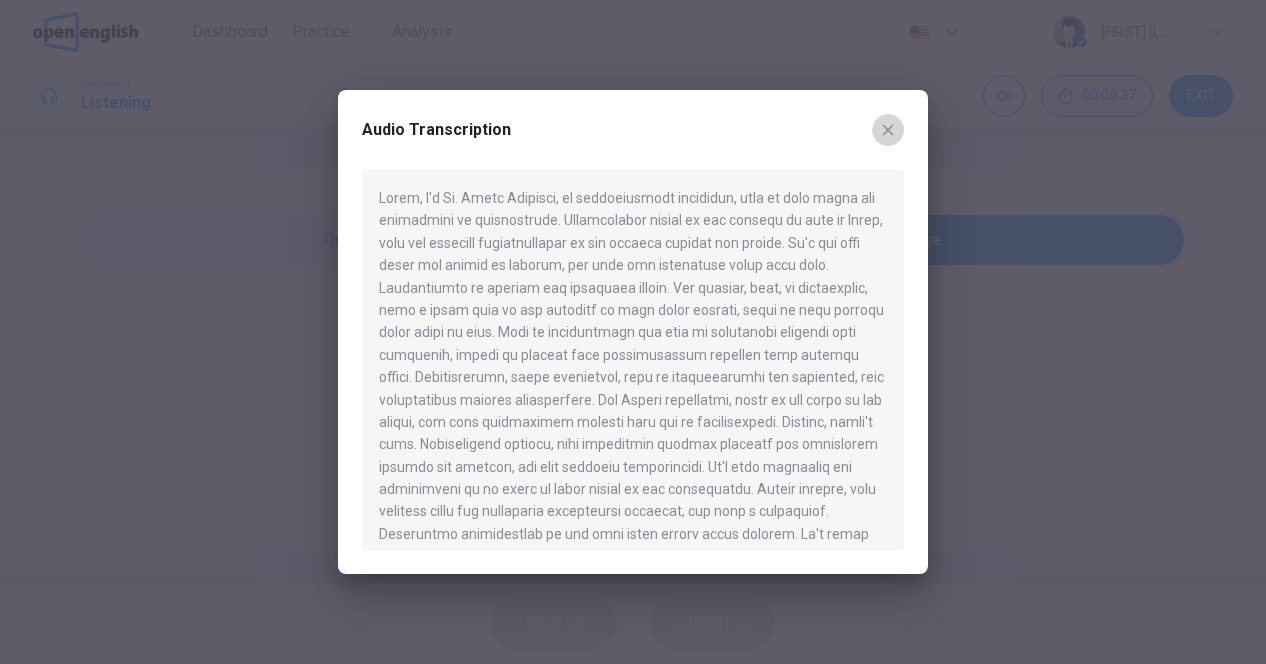 click 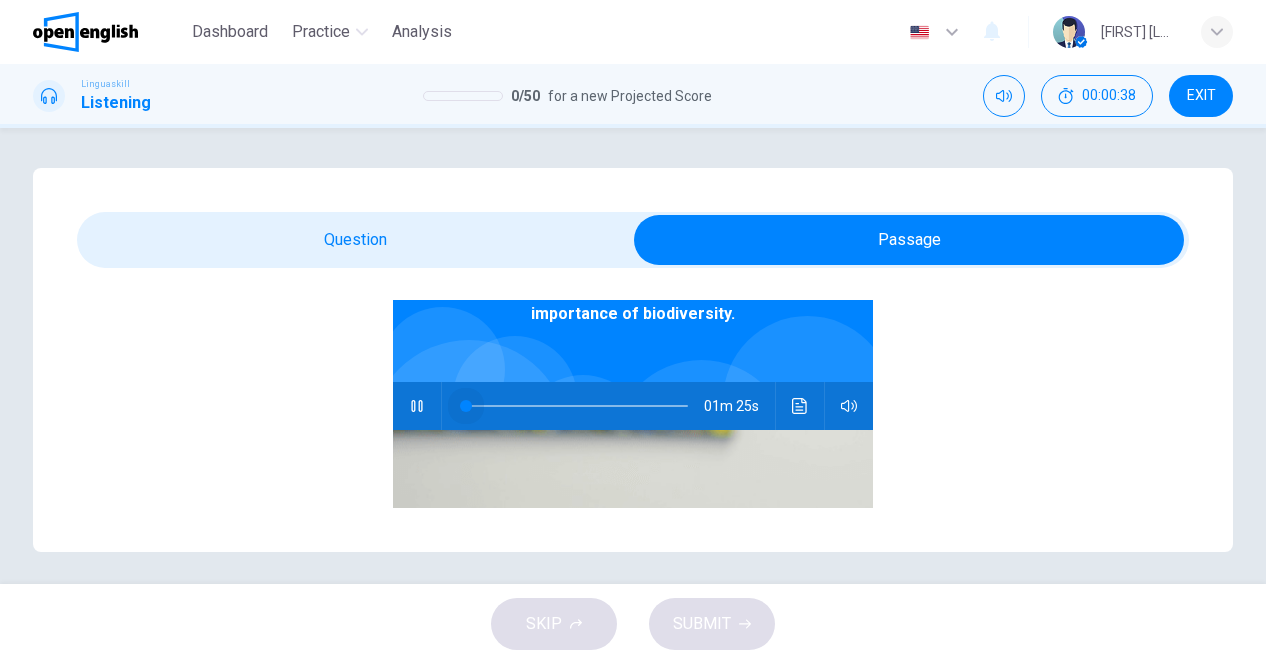click at bounding box center (577, 406) 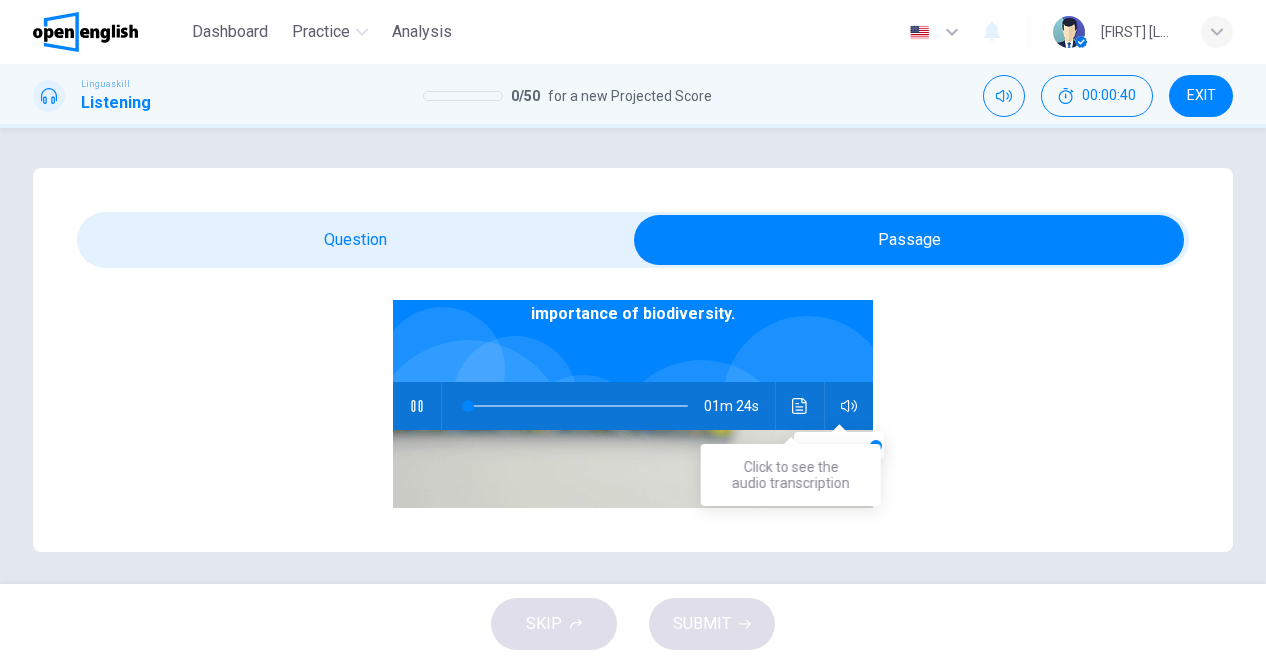 click 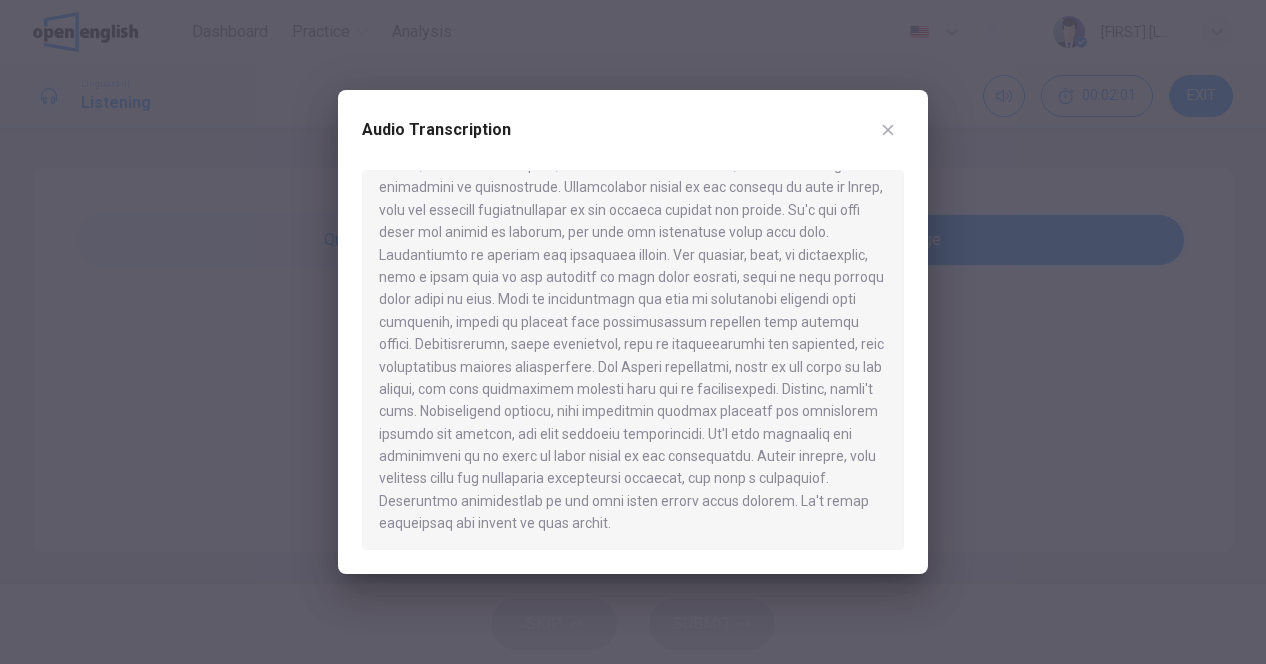 scroll, scrollTop: 34, scrollLeft: 0, axis: vertical 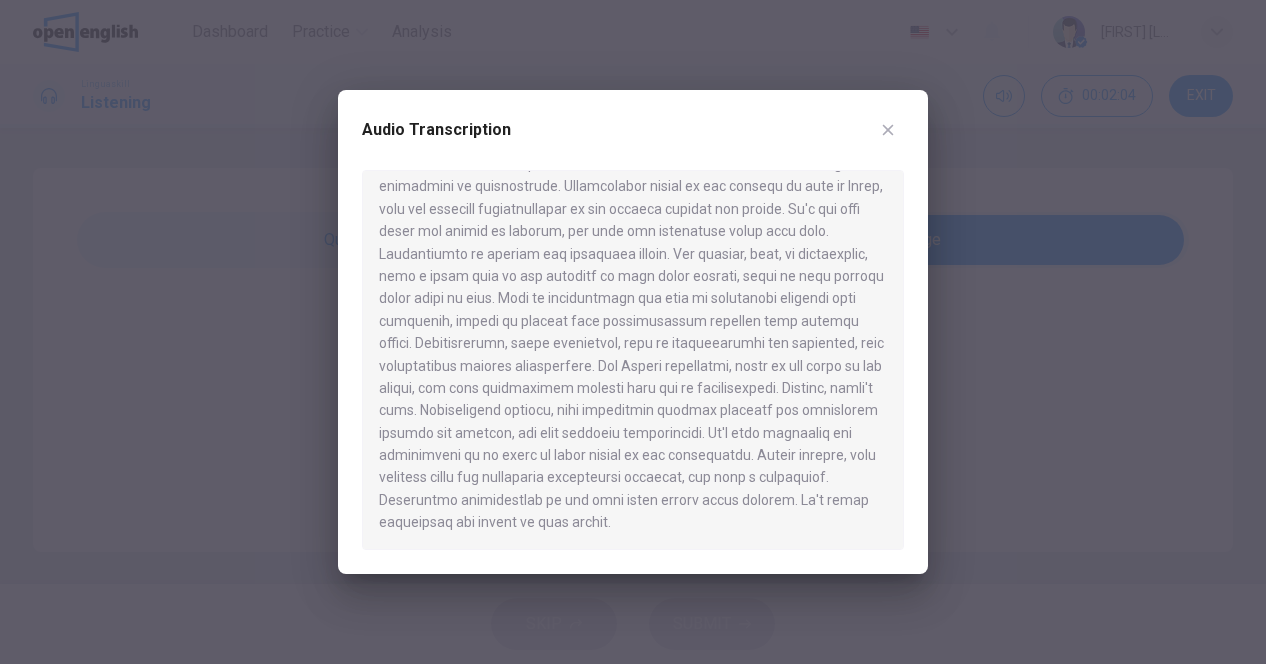 type on "*" 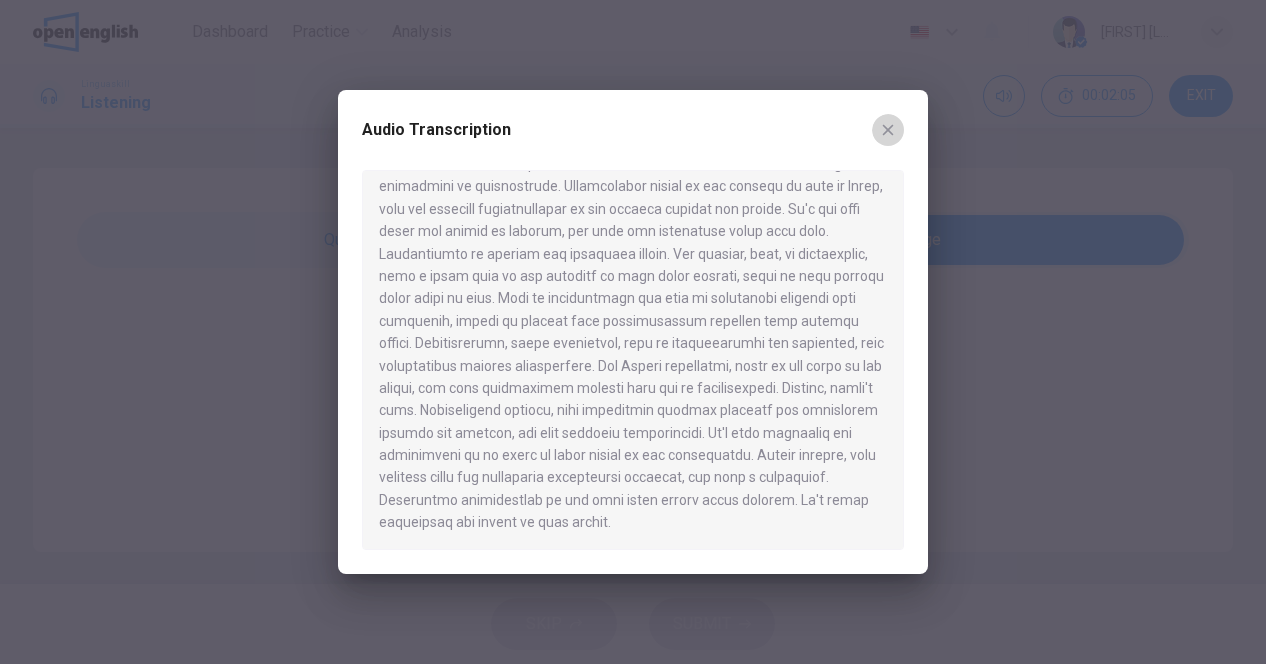 click 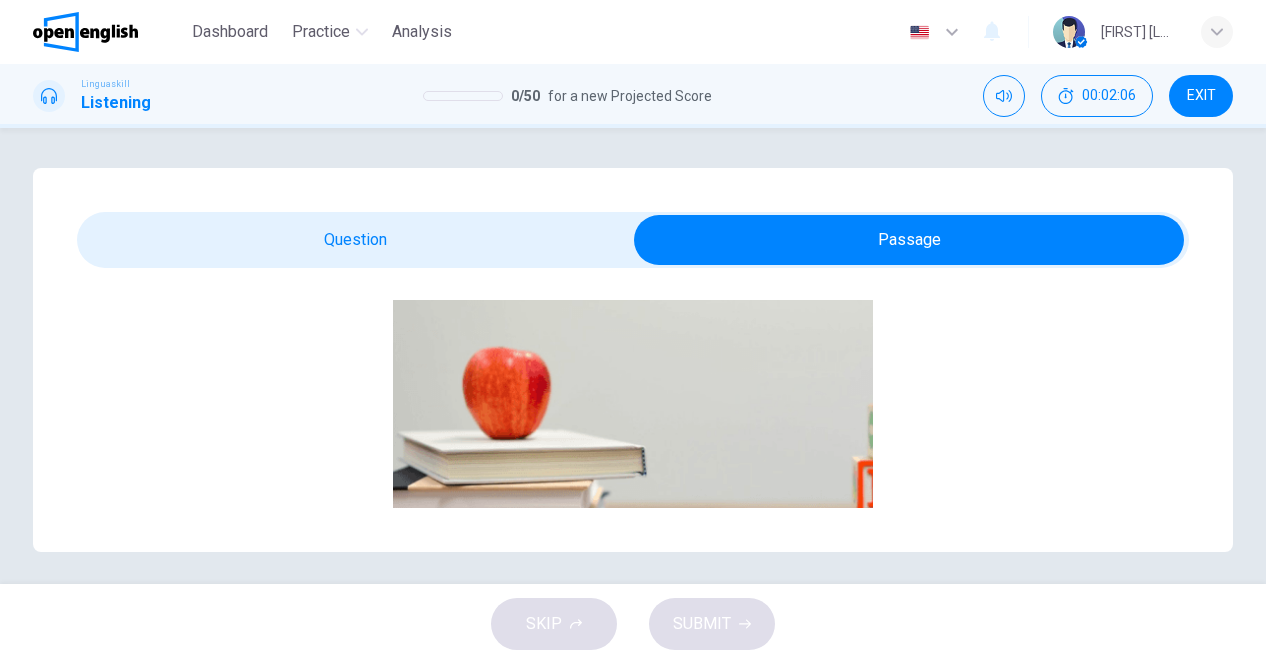 scroll, scrollTop: 436, scrollLeft: 0, axis: vertical 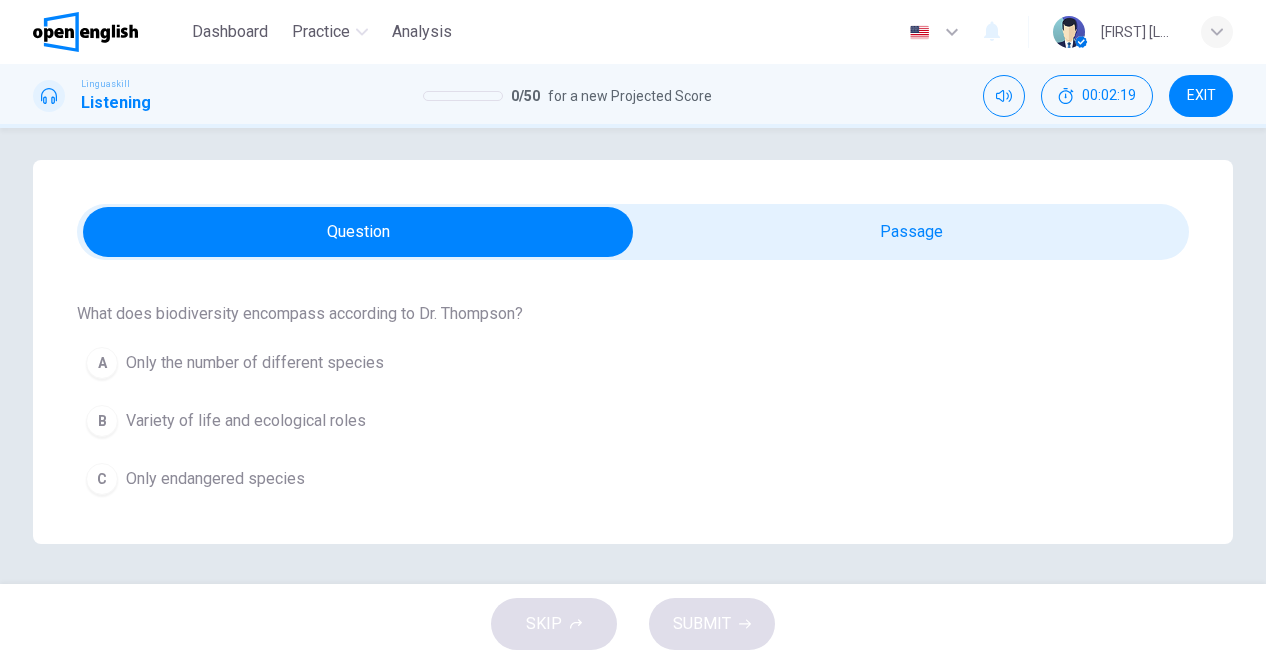 click on "B" at bounding box center (102, 421) 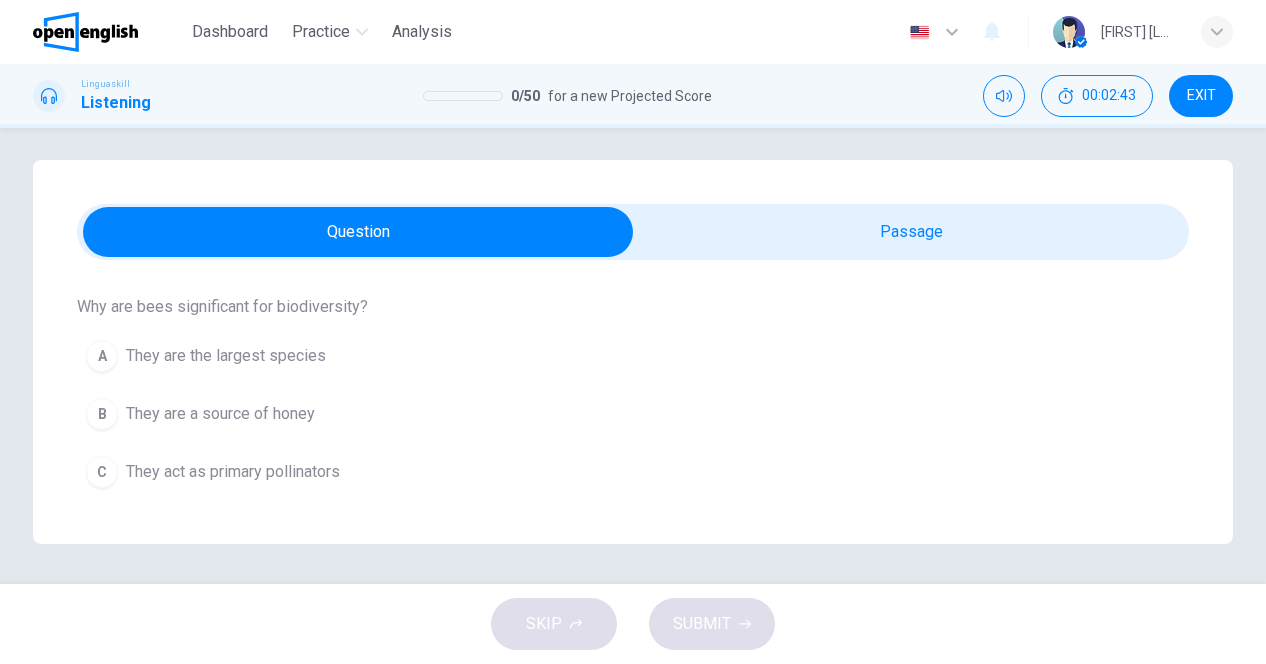 scroll, scrollTop: 500, scrollLeft: 0, axis: vertical 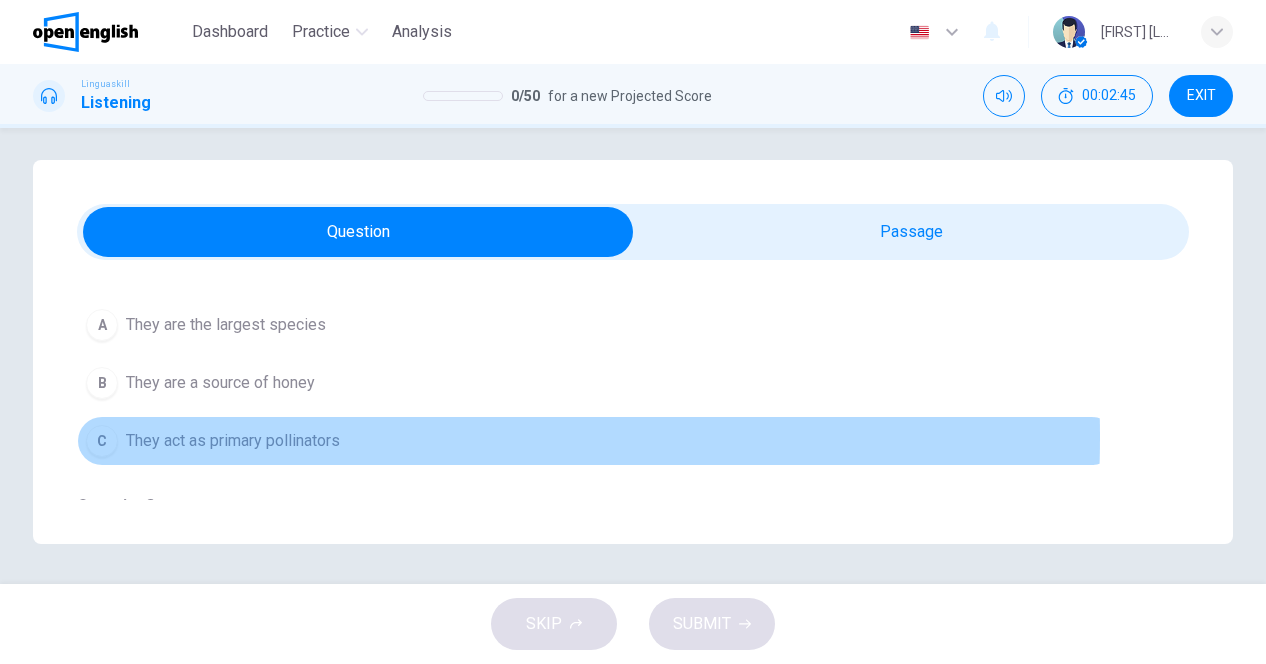 click on "C" at bounding box center (102, 441) 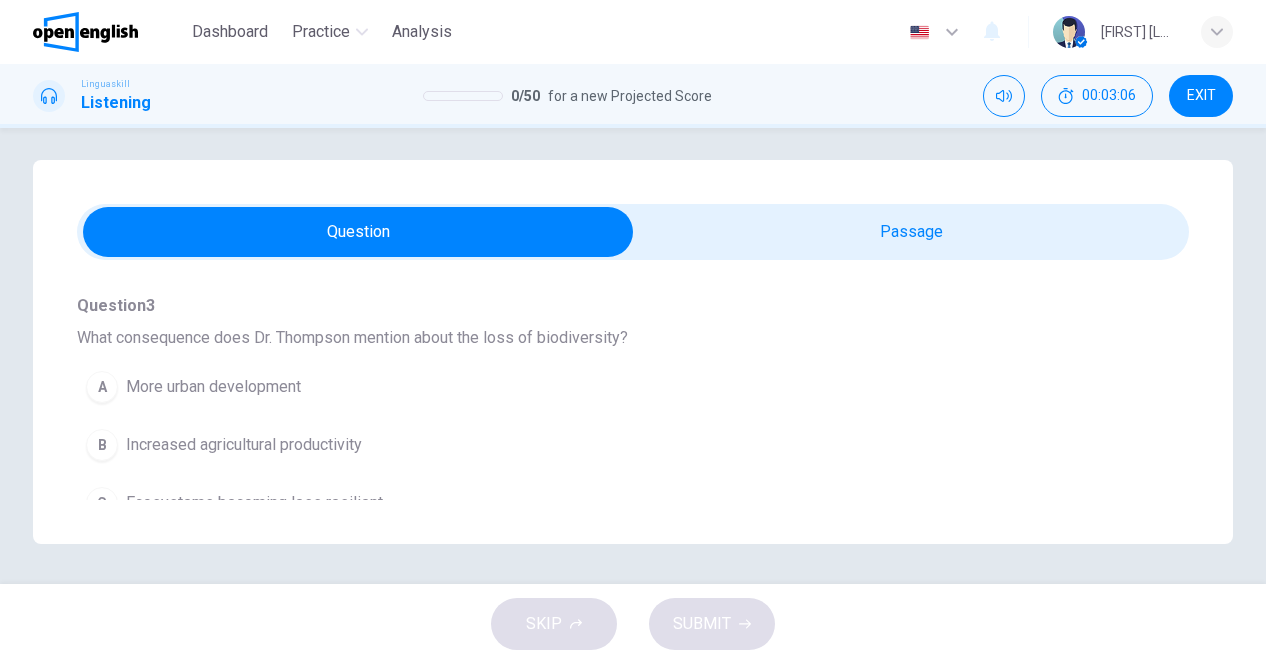 scroll, scrollTop: 800, scrollLeft: 0, axis: vertical 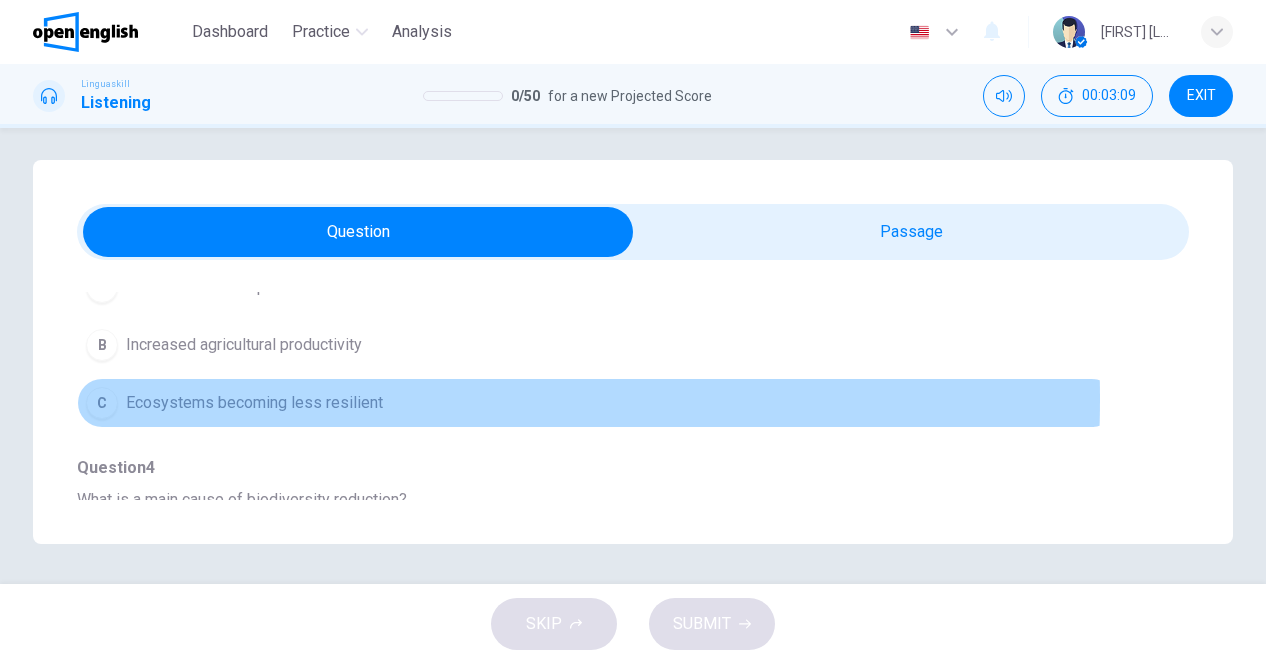click on "C" at bounding box center (102, 403) 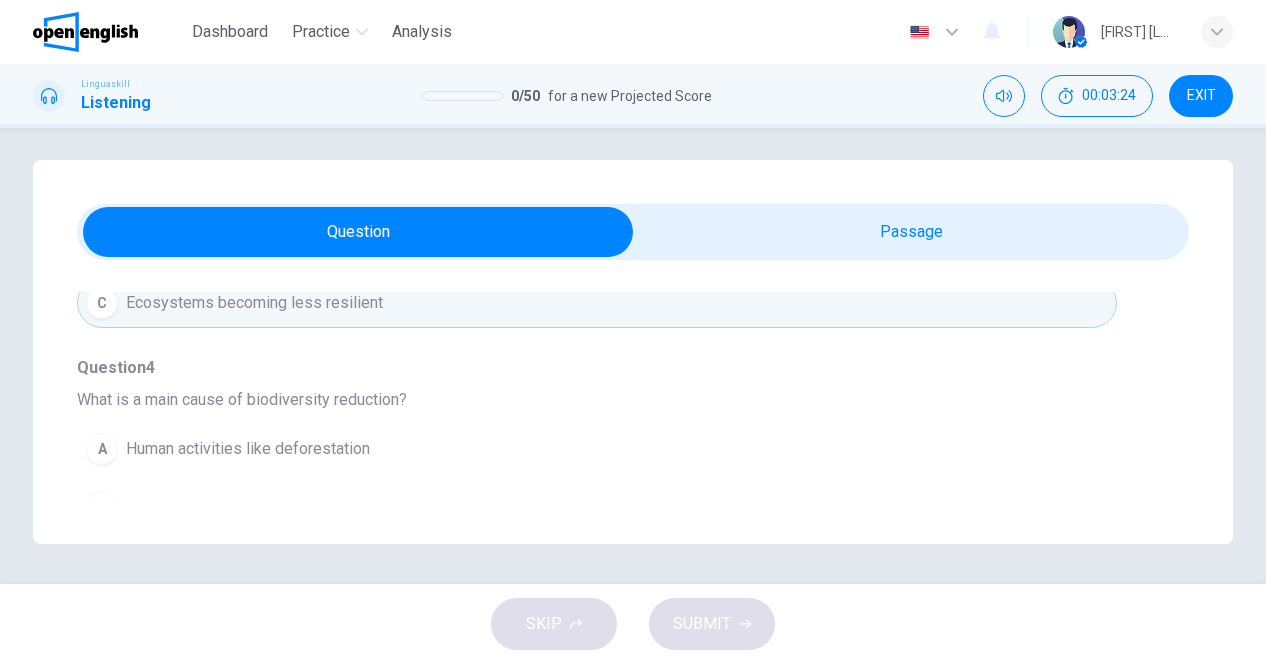 scroll, scrollTop: 1000, scrollLeft: 0, axis: vertical 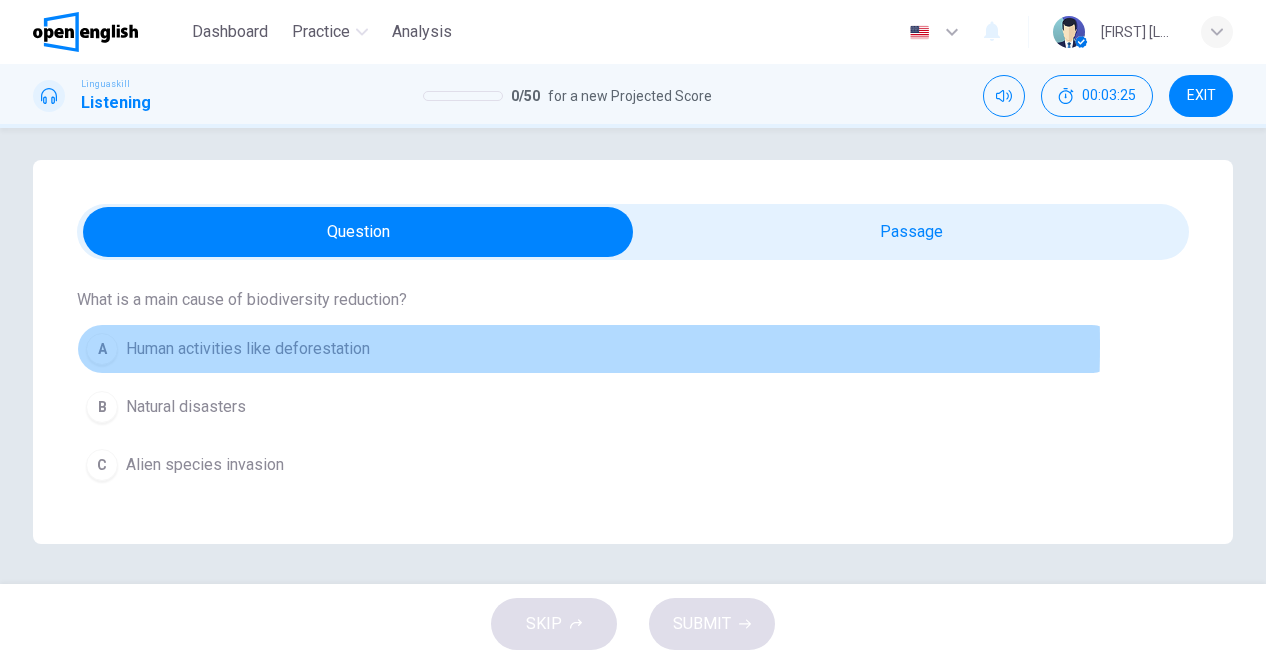 click on "A" at bounding box center (102, 349) 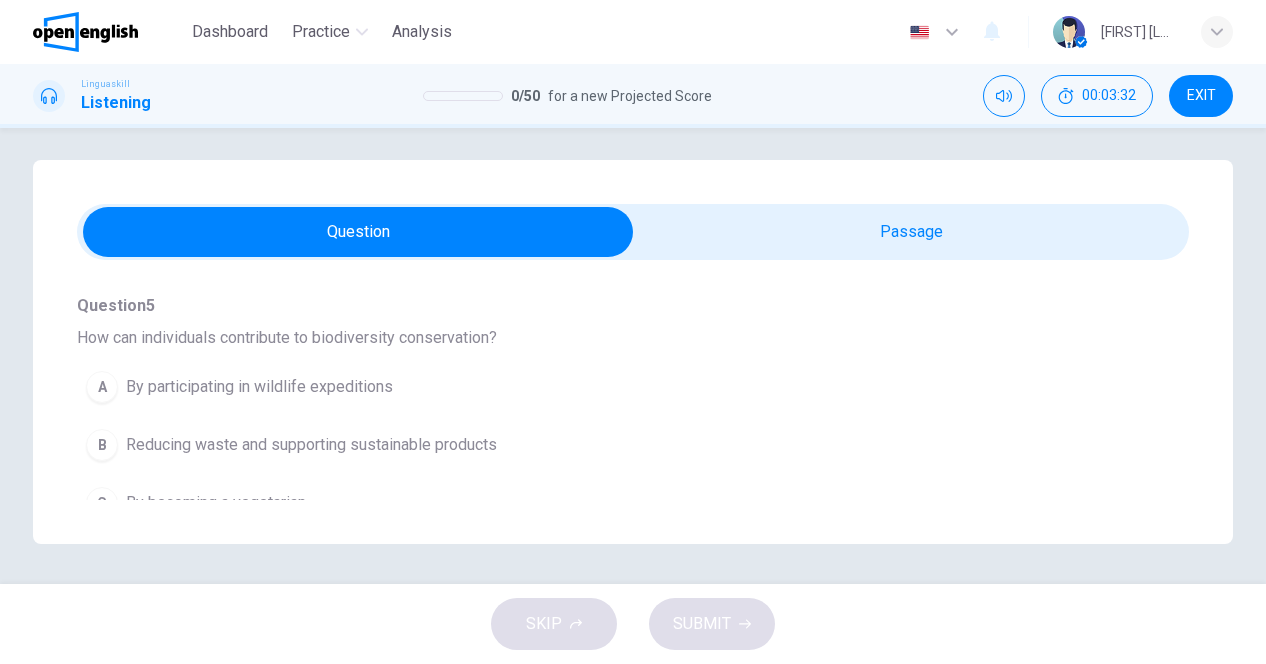 scroll, scrollTop: 1246, scrollLeft: 0, axis: vertical 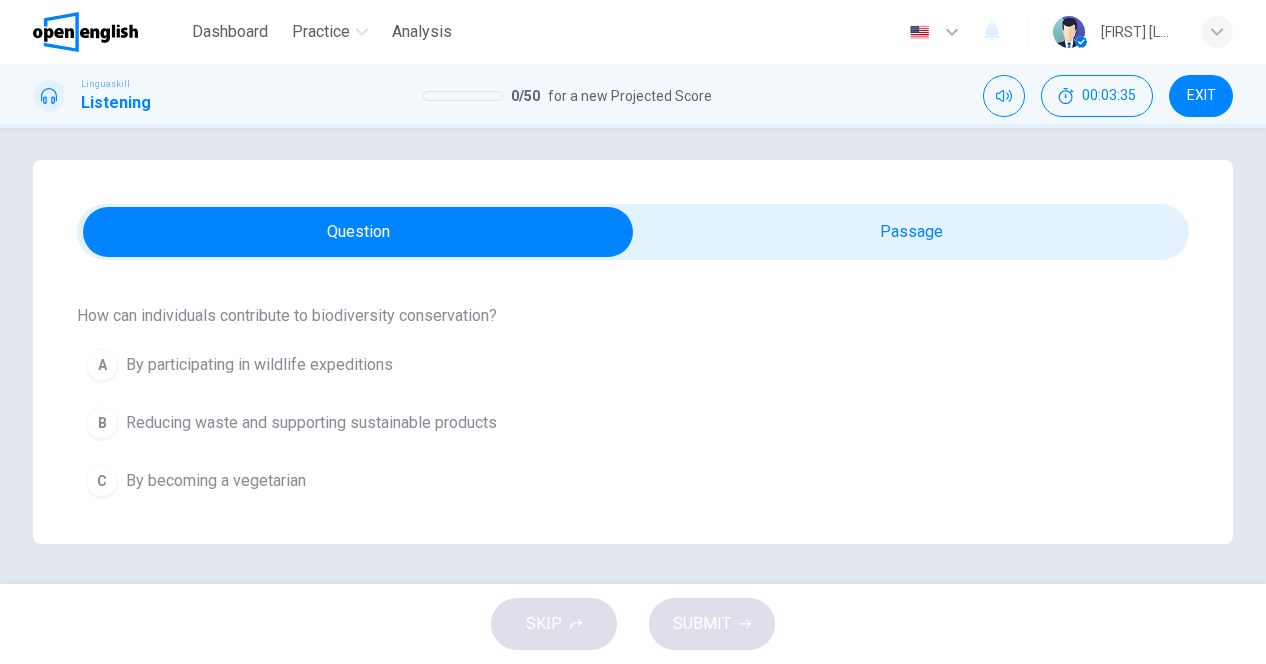 click on "B" at bounding box center [102, 423] 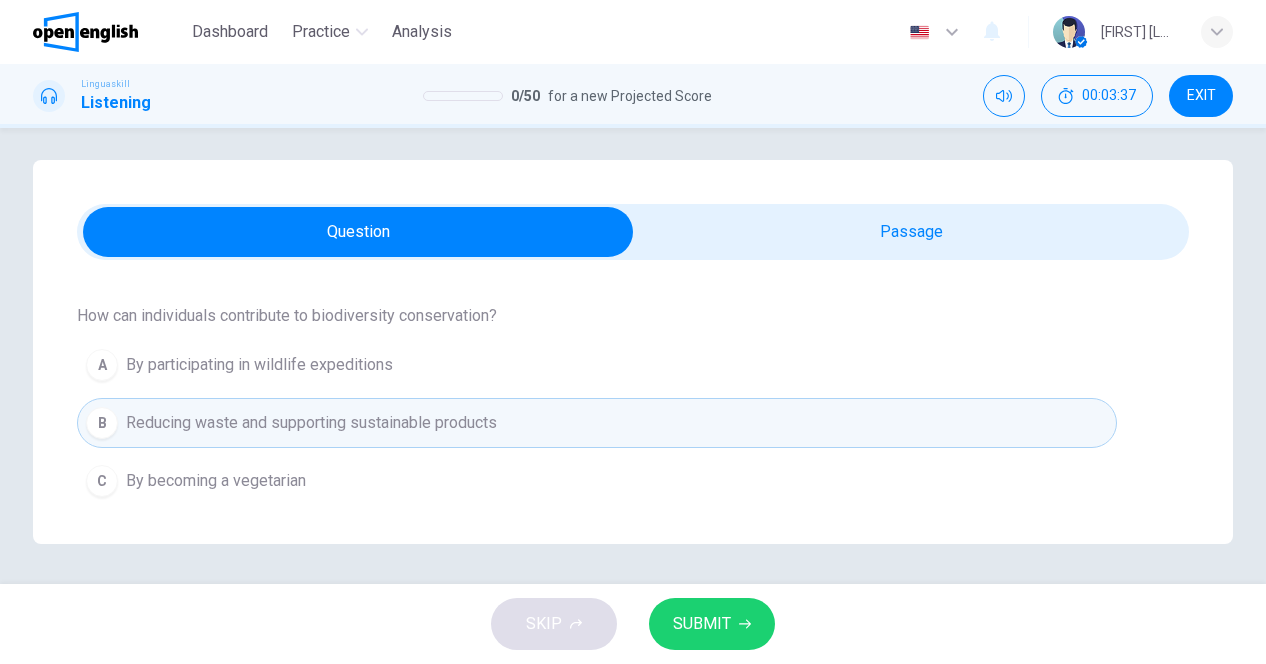 click on "SUBMIT" at bounding box center [702, 624] 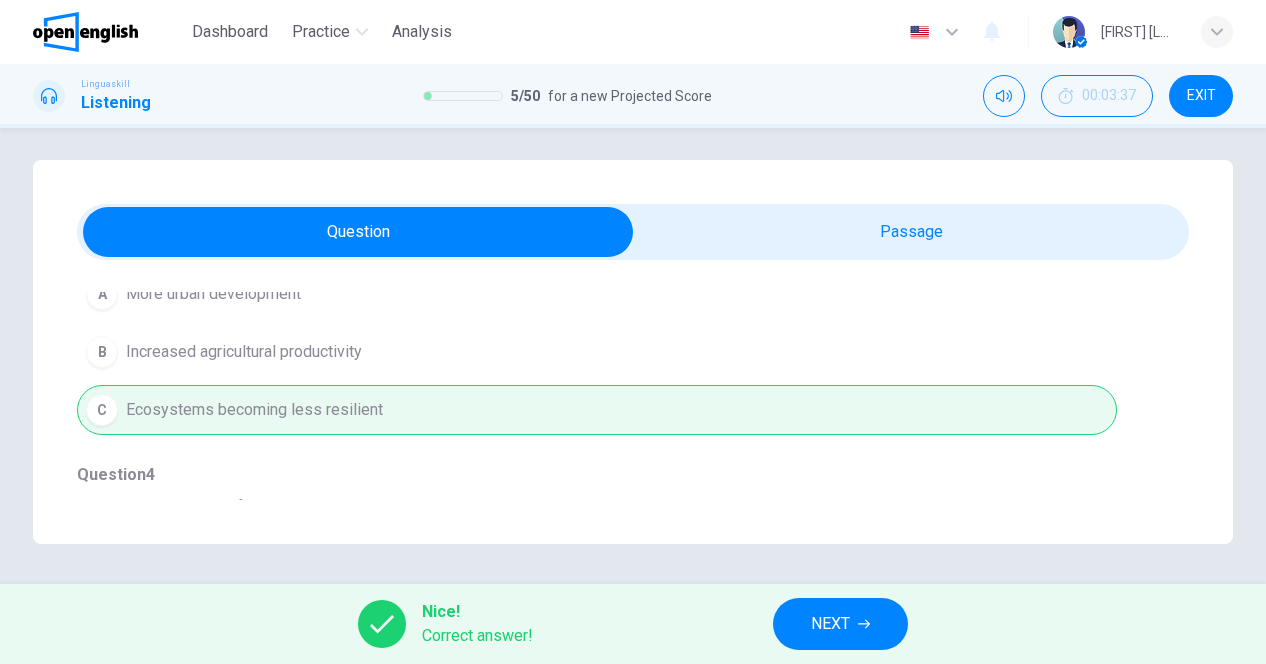 scroll, scrollTop: 800, scrollLeft: 0, axis: vertical 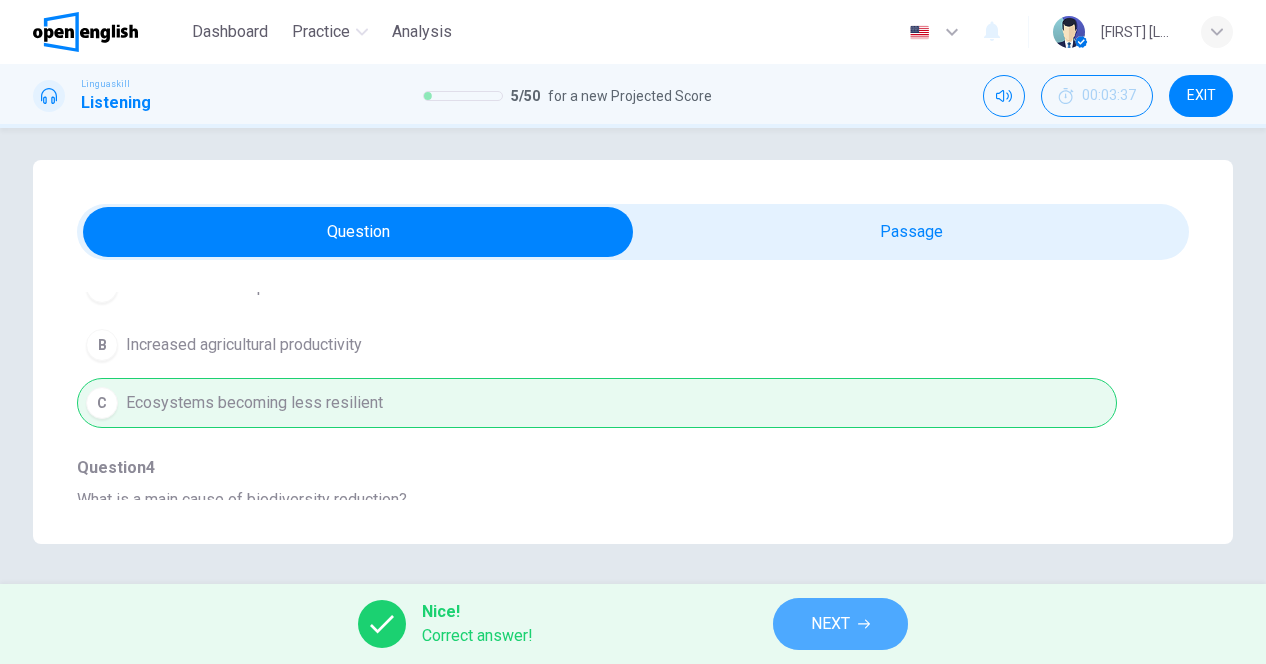 click on "NEXT" at bounding box center [830, 624] 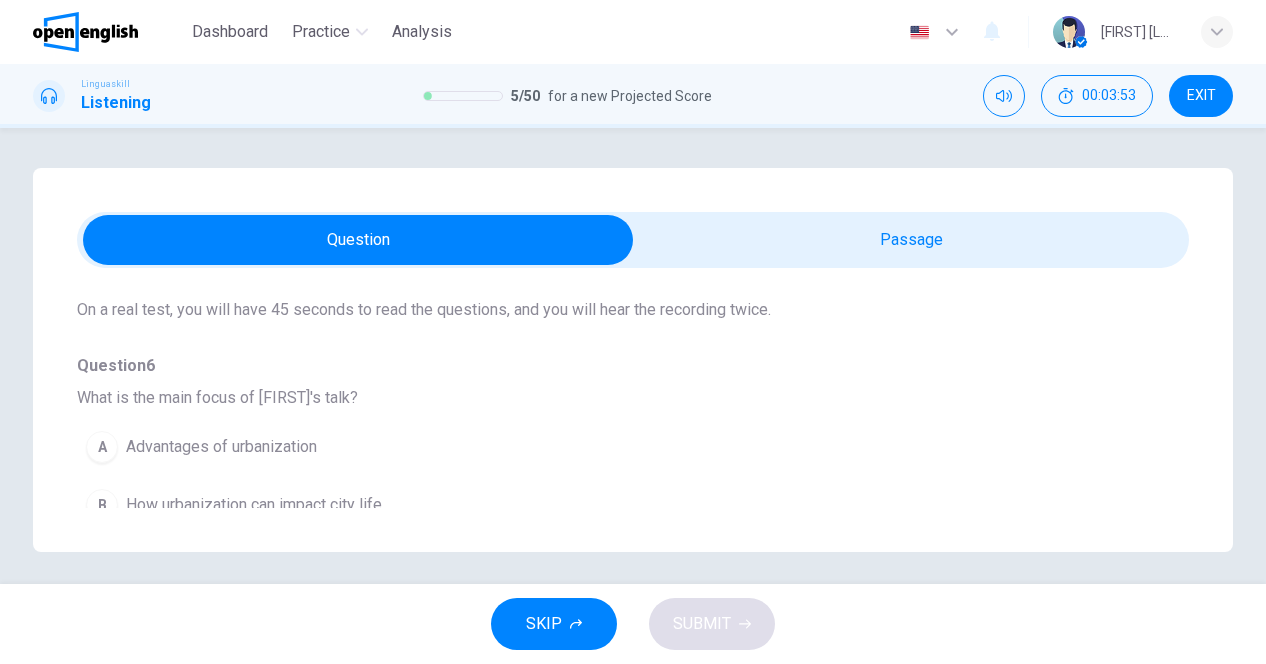 scroll, scrollTop: 100, scrollLeft: 0, axis: vertical 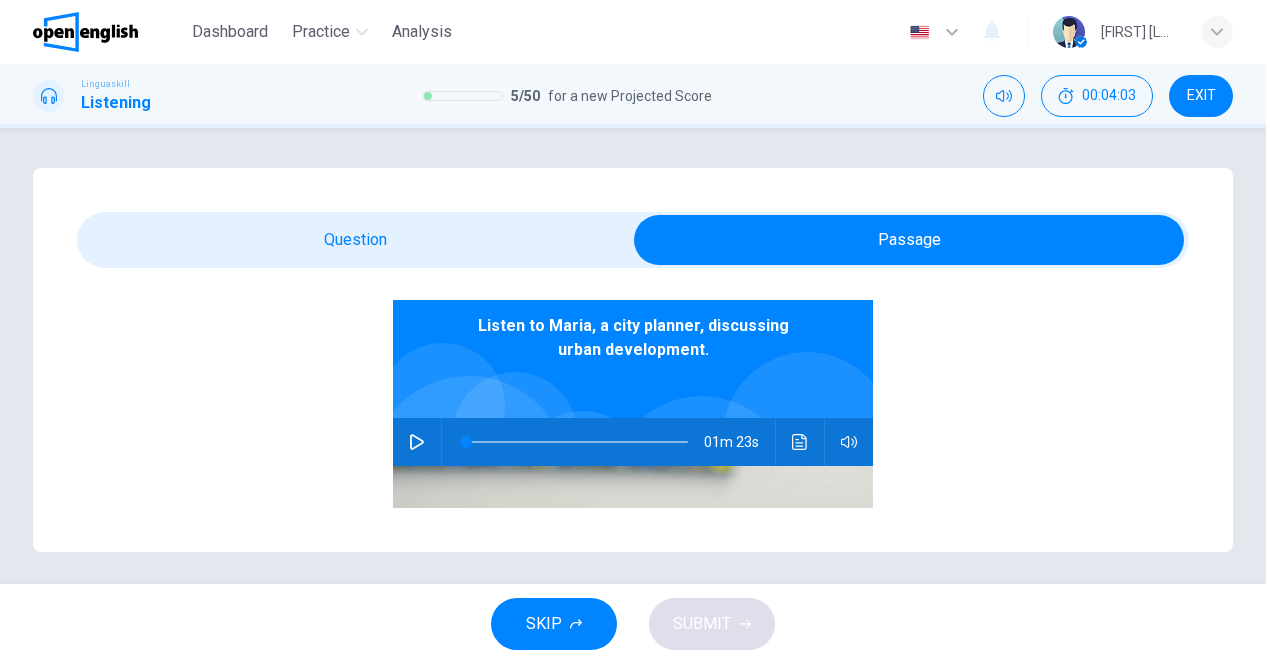 drag, startPoint x: 415, startPoint y: 441, endPoint x: 425, endPoint y: 437, distance: 10.770329 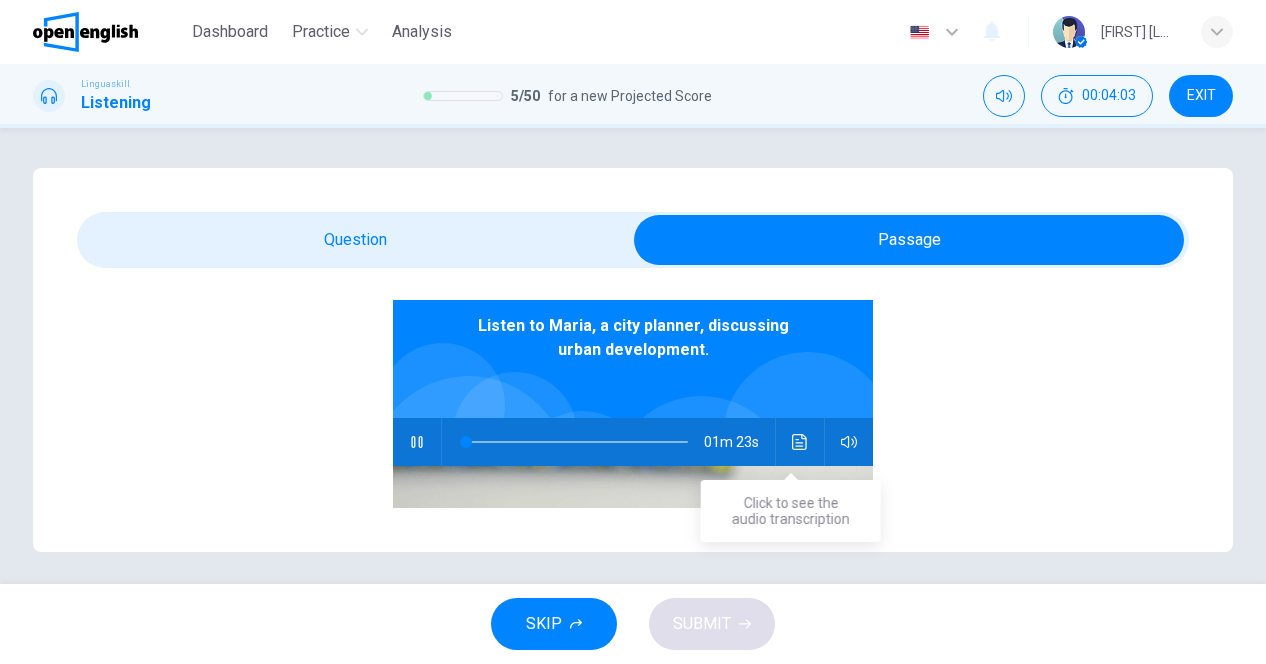 click at bounding box center (800, 442) 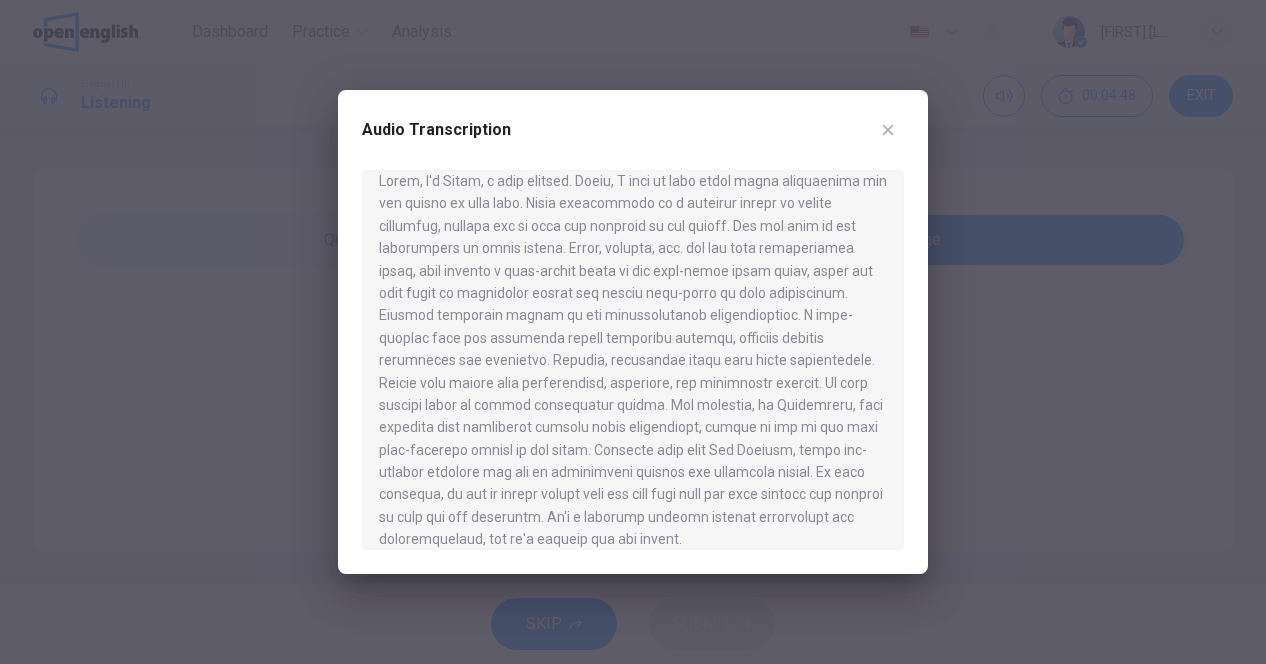 scroll, scrollTop: 34, scrollLeft: 0, axis: vertical 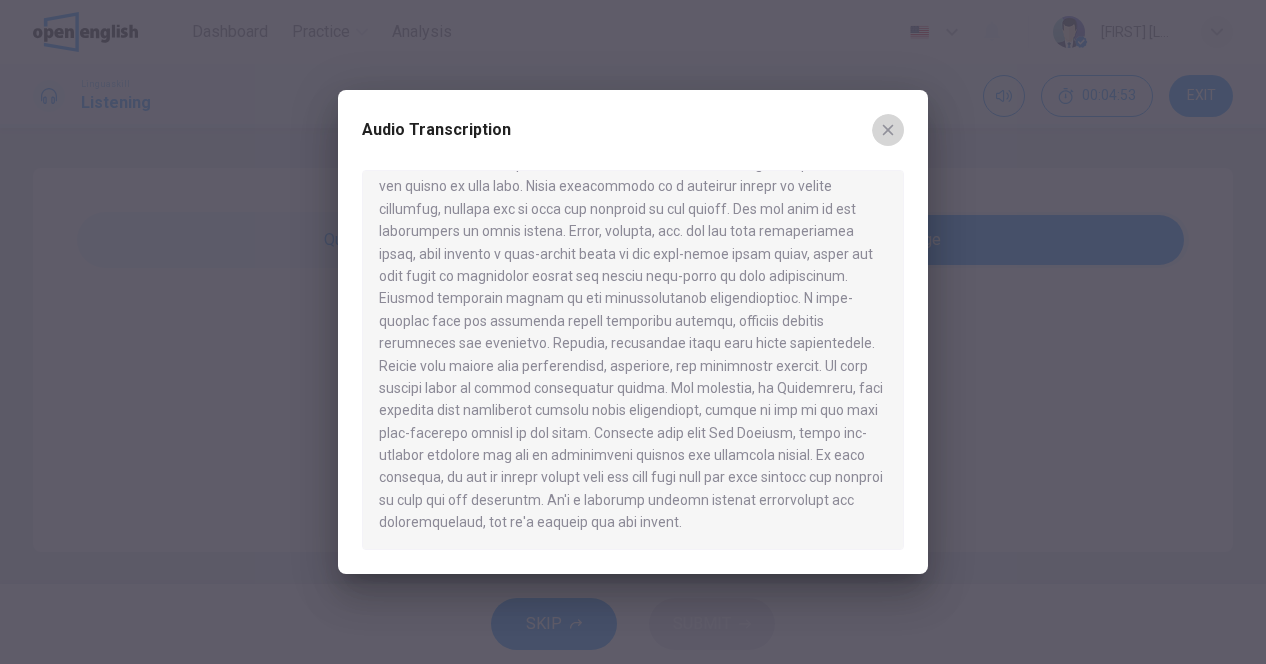 click 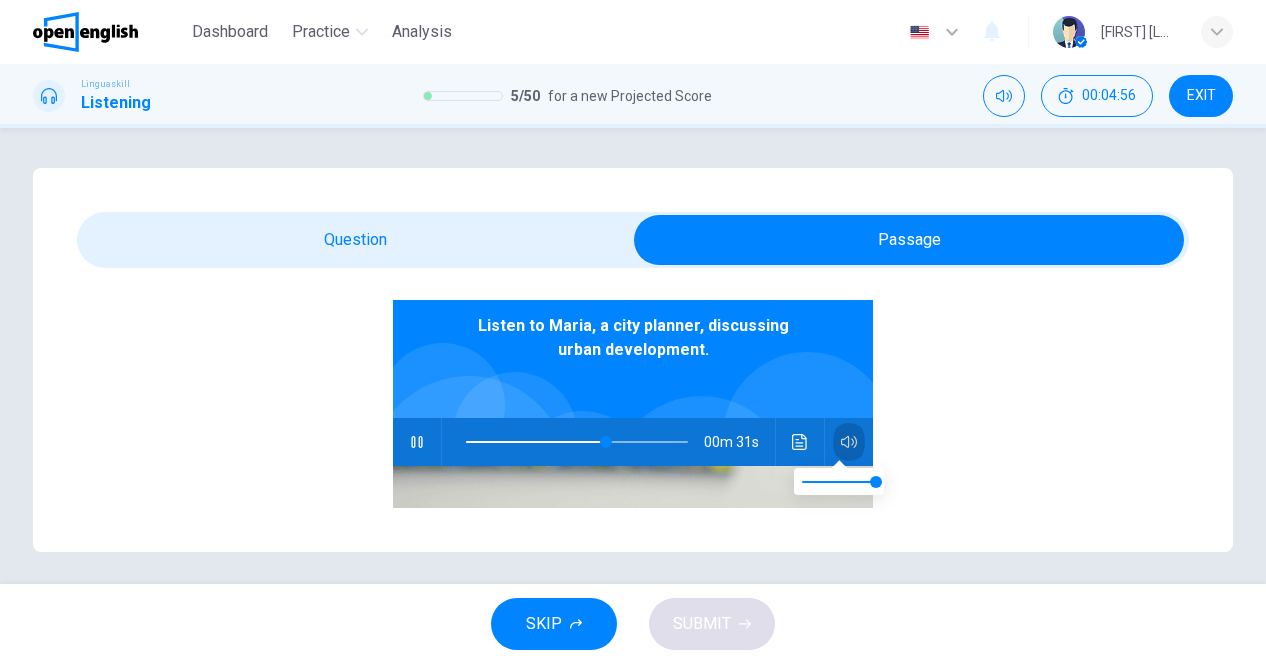 click at bounding box center (849, 442) 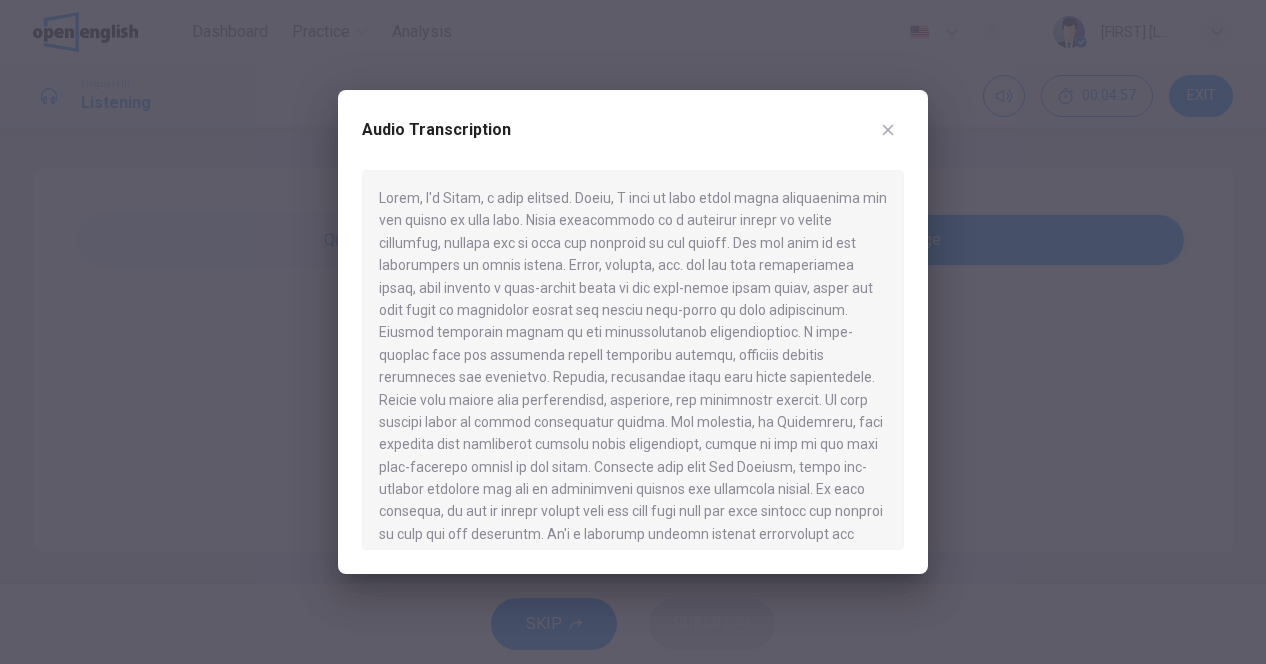 click at bounding box center [633, 360] 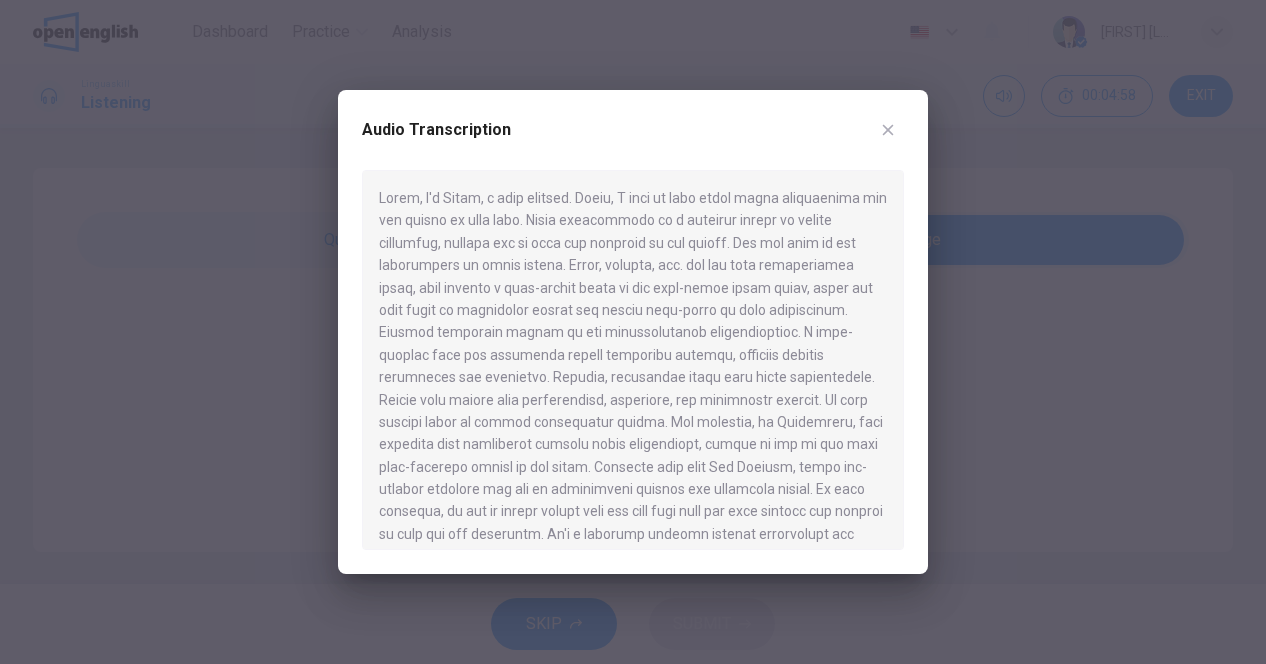 click 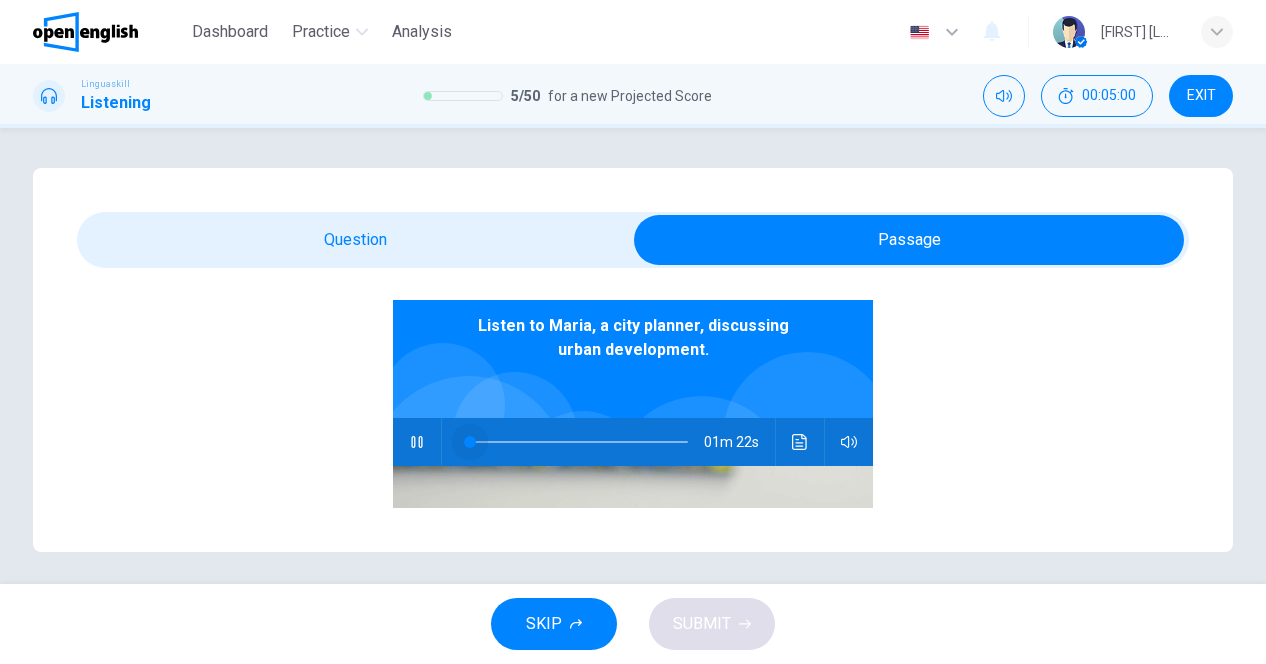 click at bounding box center [577, 442] 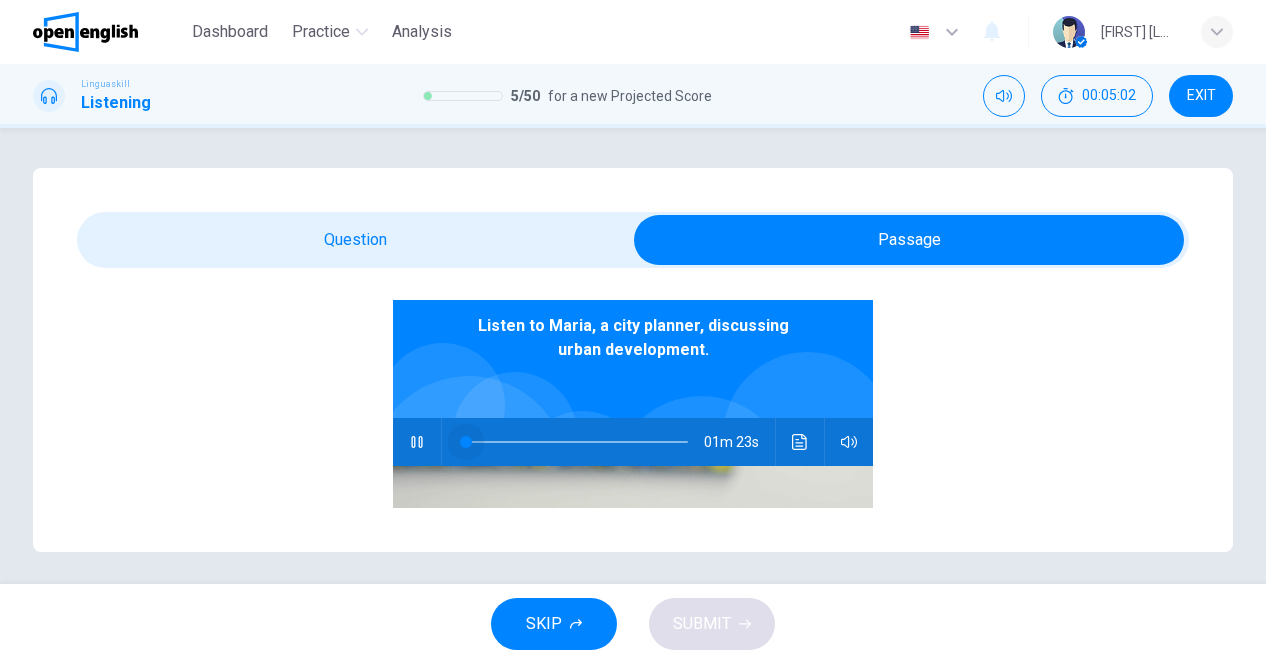 drag, startPoint x: 468, startPoint y: 443, endPoint x: 440, endPoint y: 445, distance: 28.071337 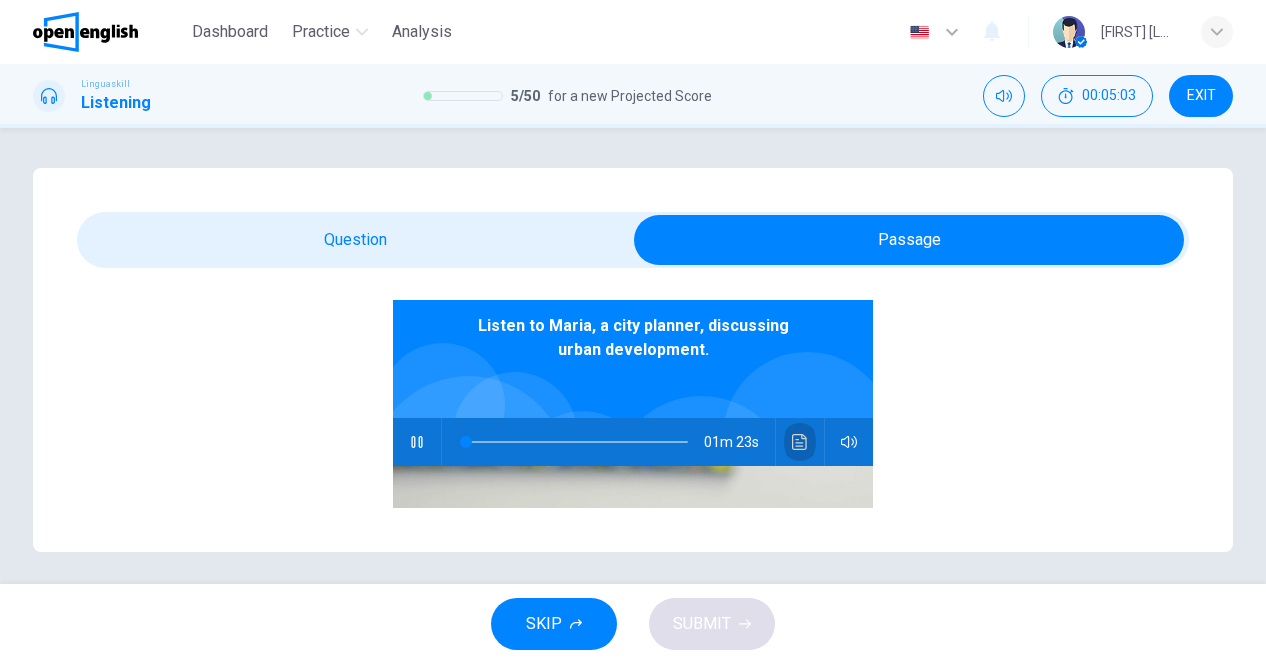 click at bounding box center (800, 442) 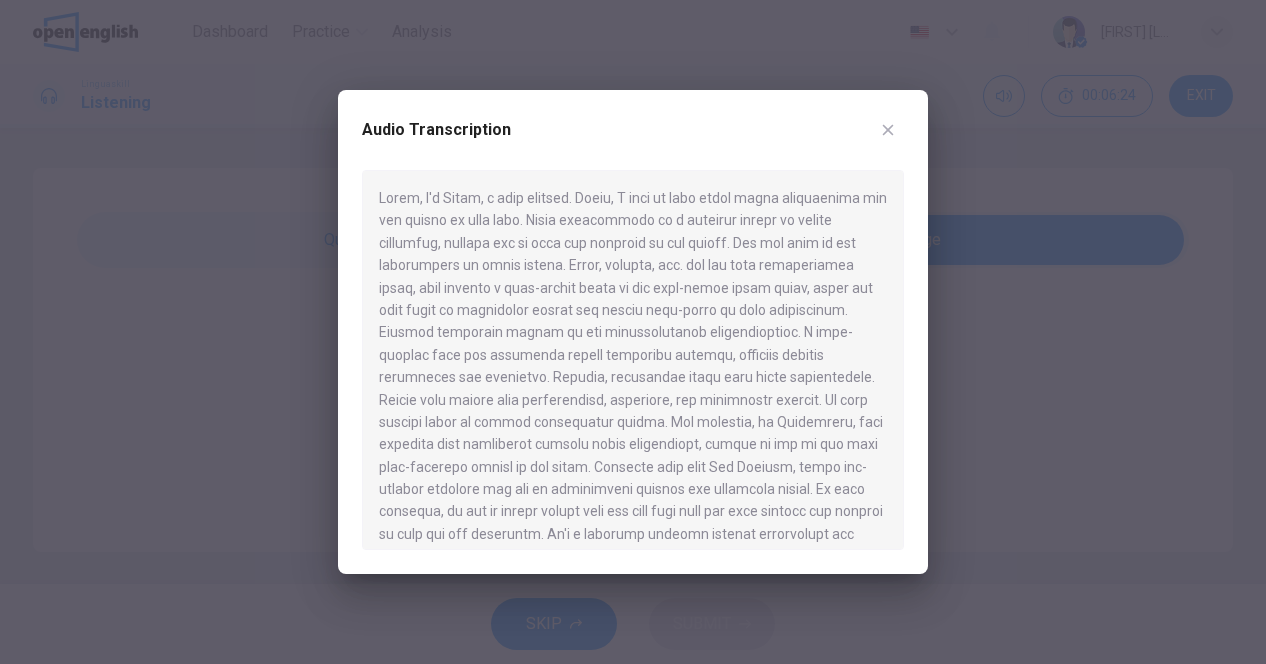 scroll, scrollTop: 34, scrollLeft: 0, axis: vertical 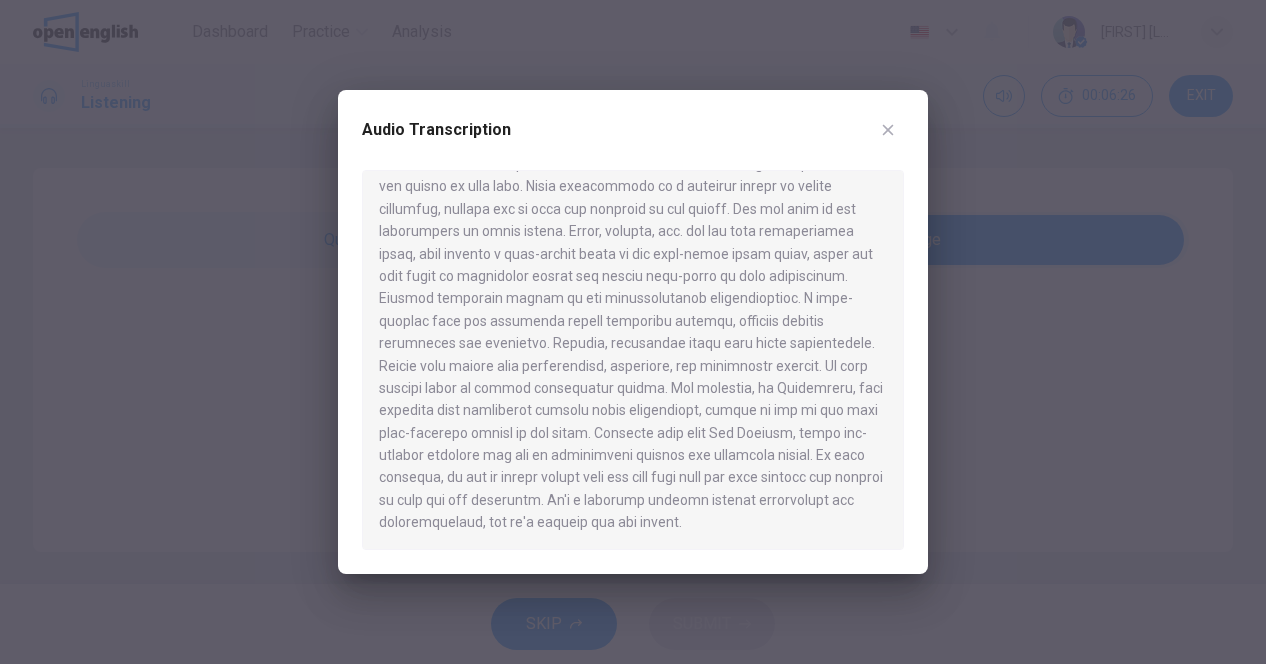 type on "*" 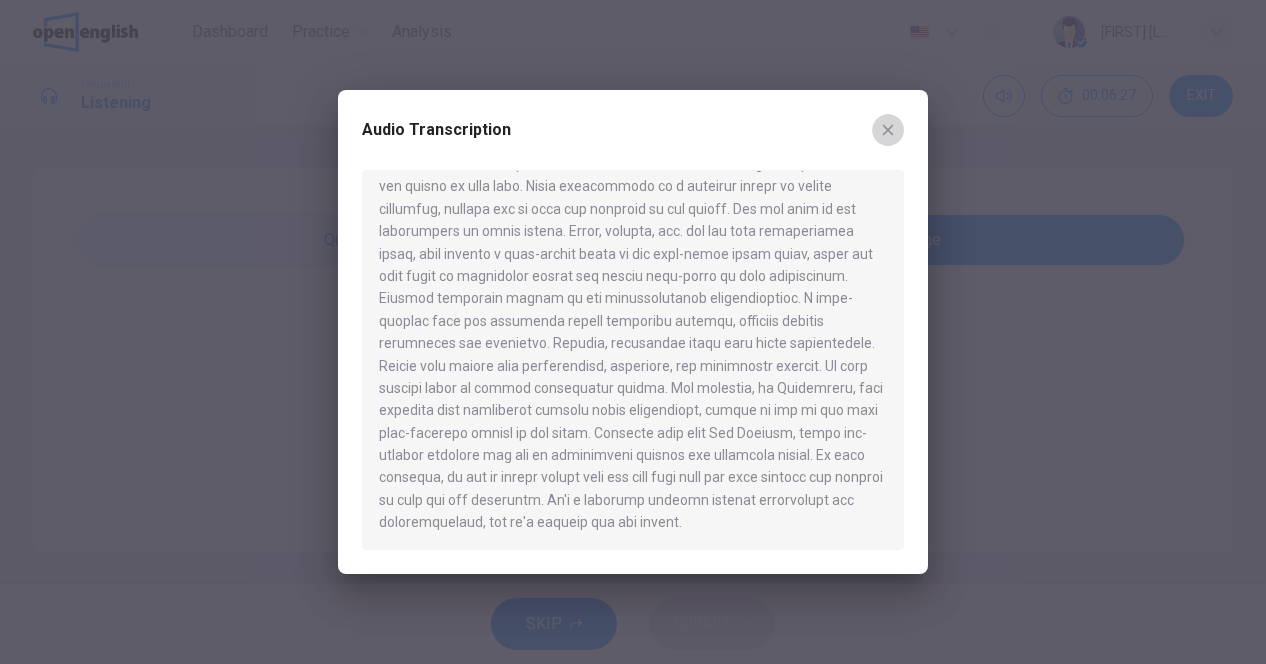 click 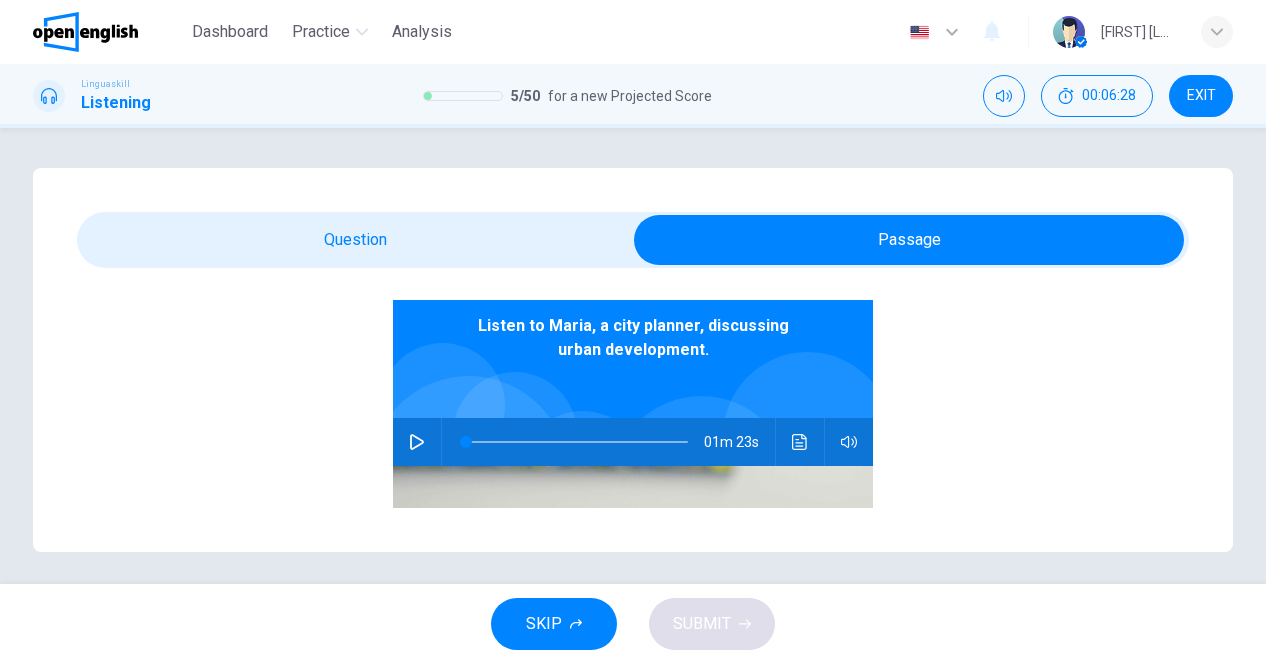 scroll, scrollTop: 6, scrollLeft: 0, axis: vertical 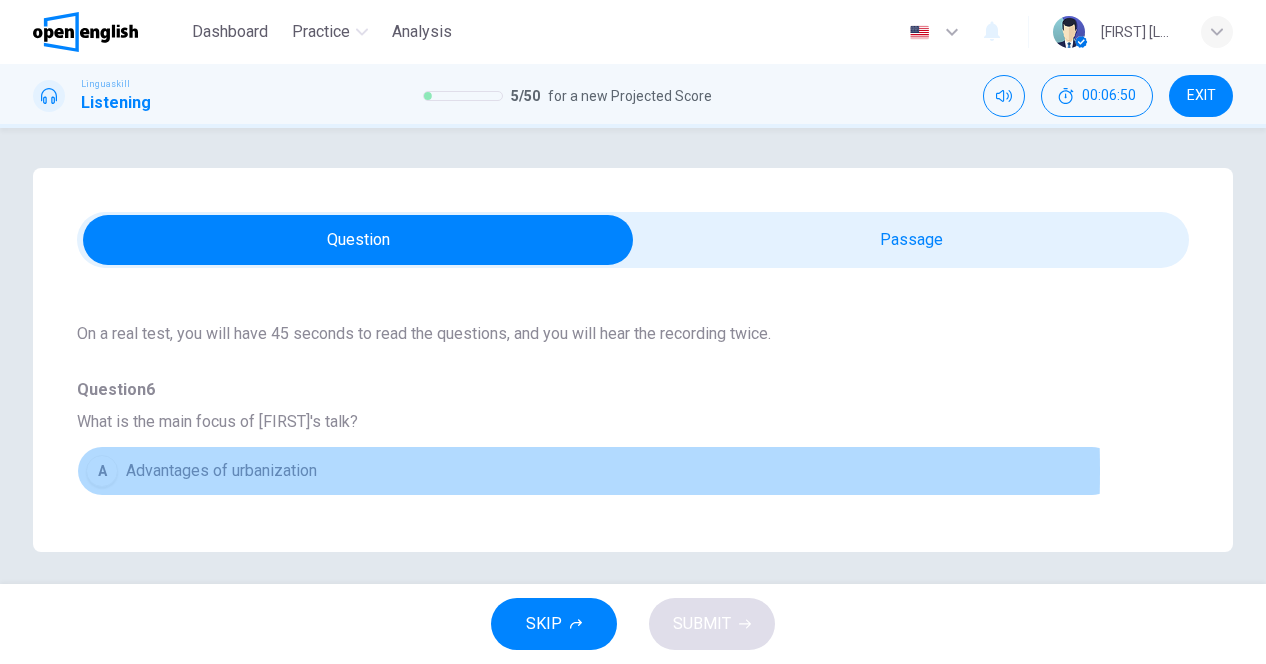 click on "A" at bounding box center [102, 471] 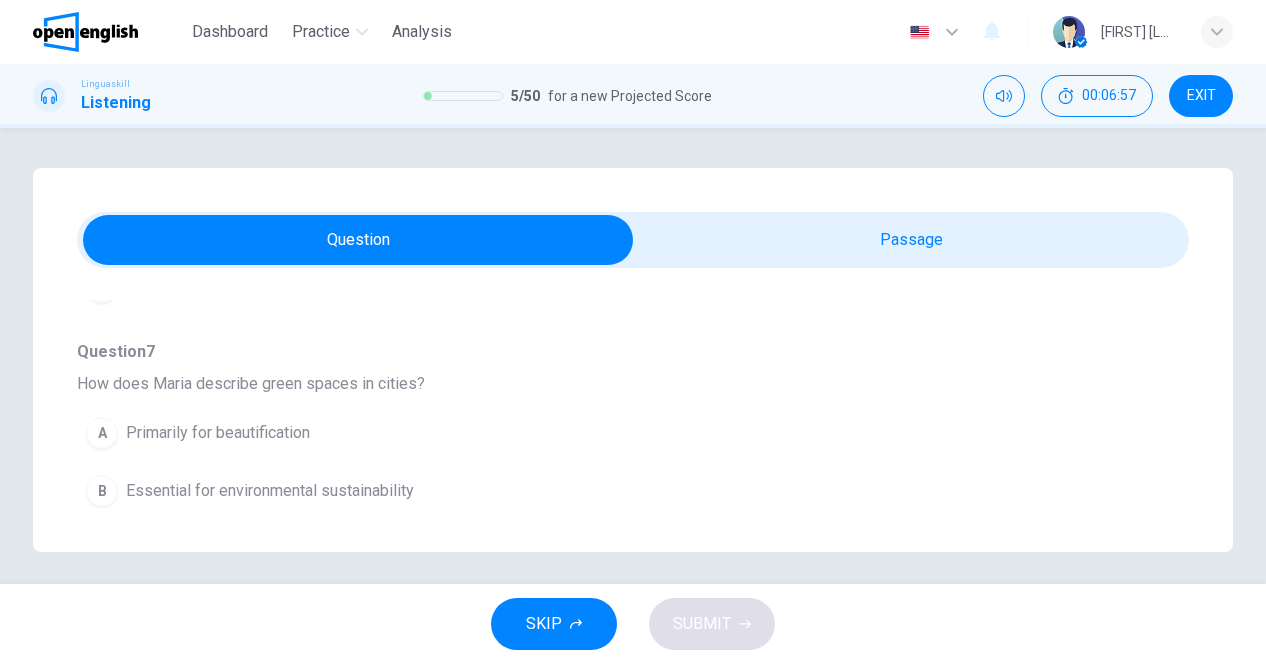 scroll, scrollTop: 500, scrollLeft: 0, axis: vertical 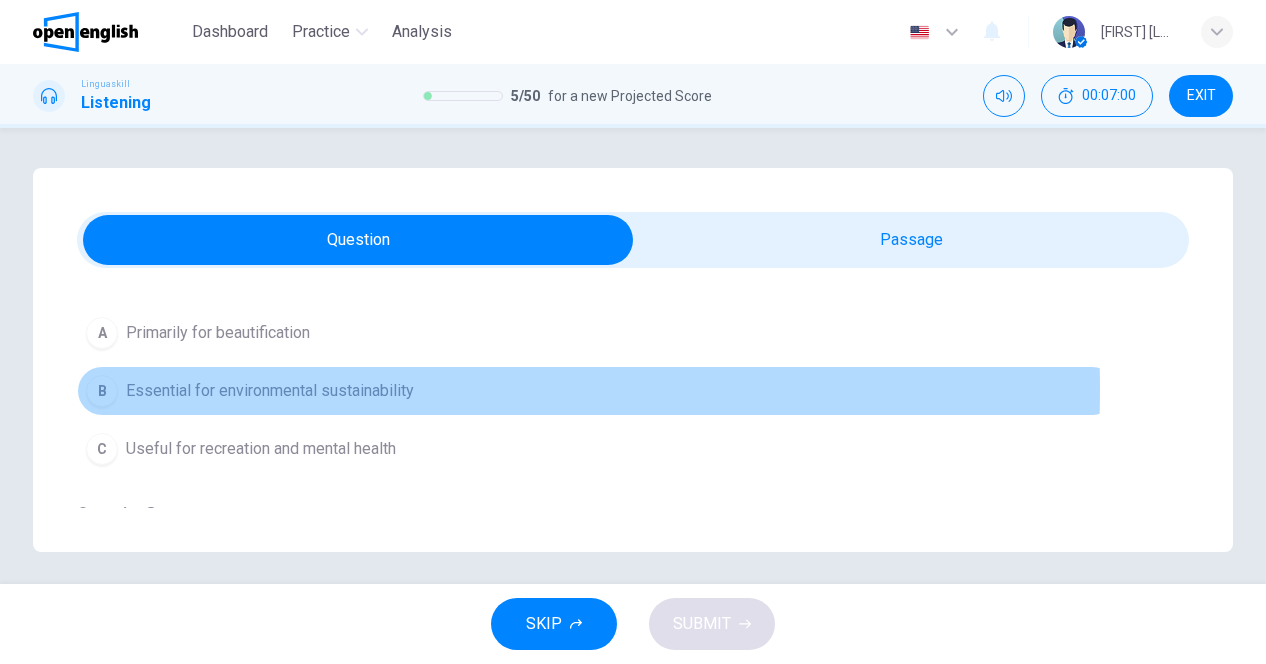 click on "B" at bounding box center (102, 391) 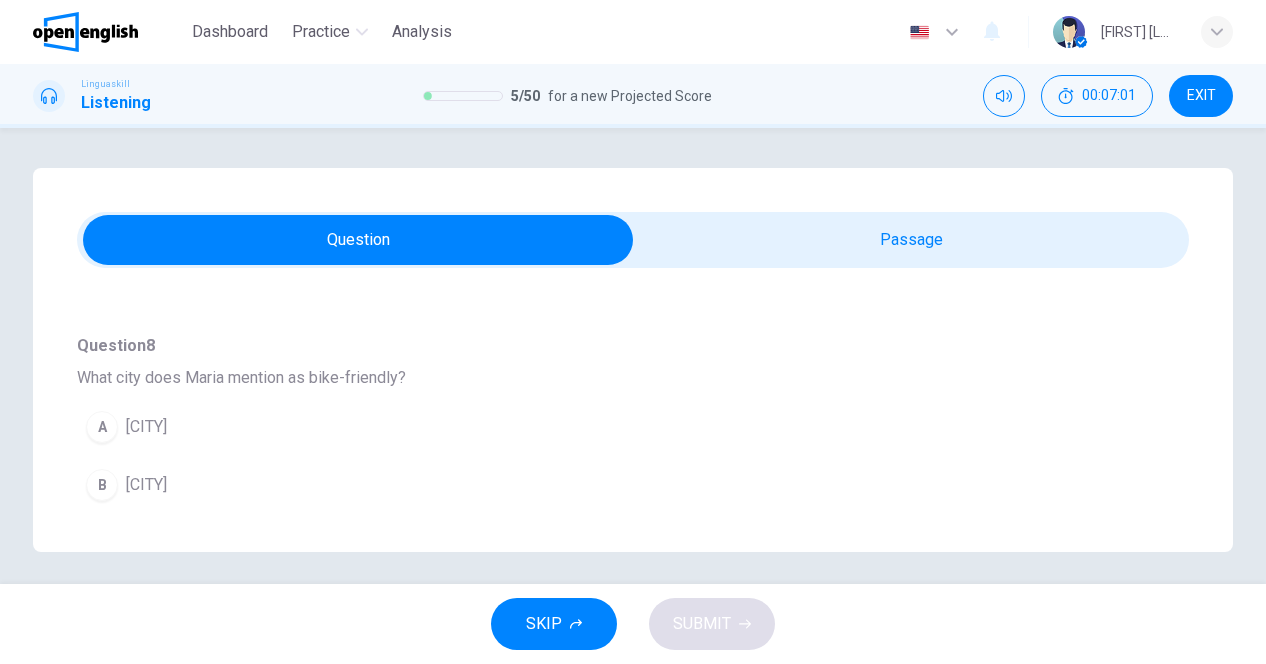 scroll, scrollTop: 700, scrollLeft: 0, axis: vertical 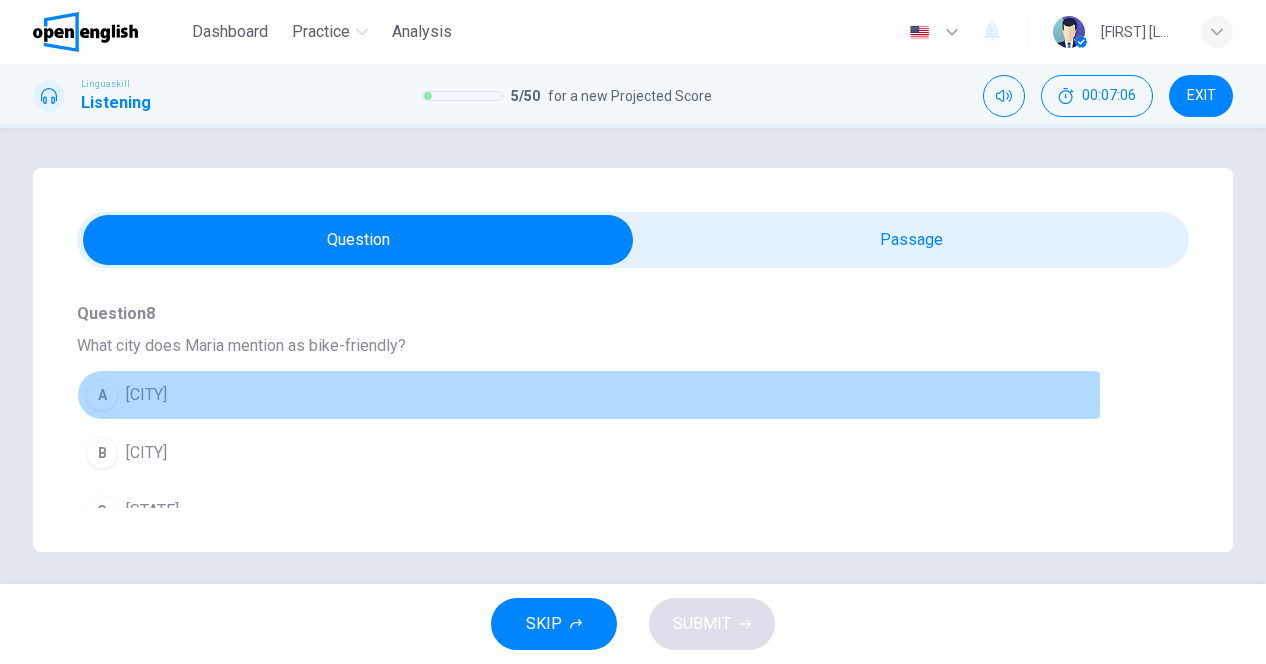click on "A Los Angeles" at bounding box center (597, 395) 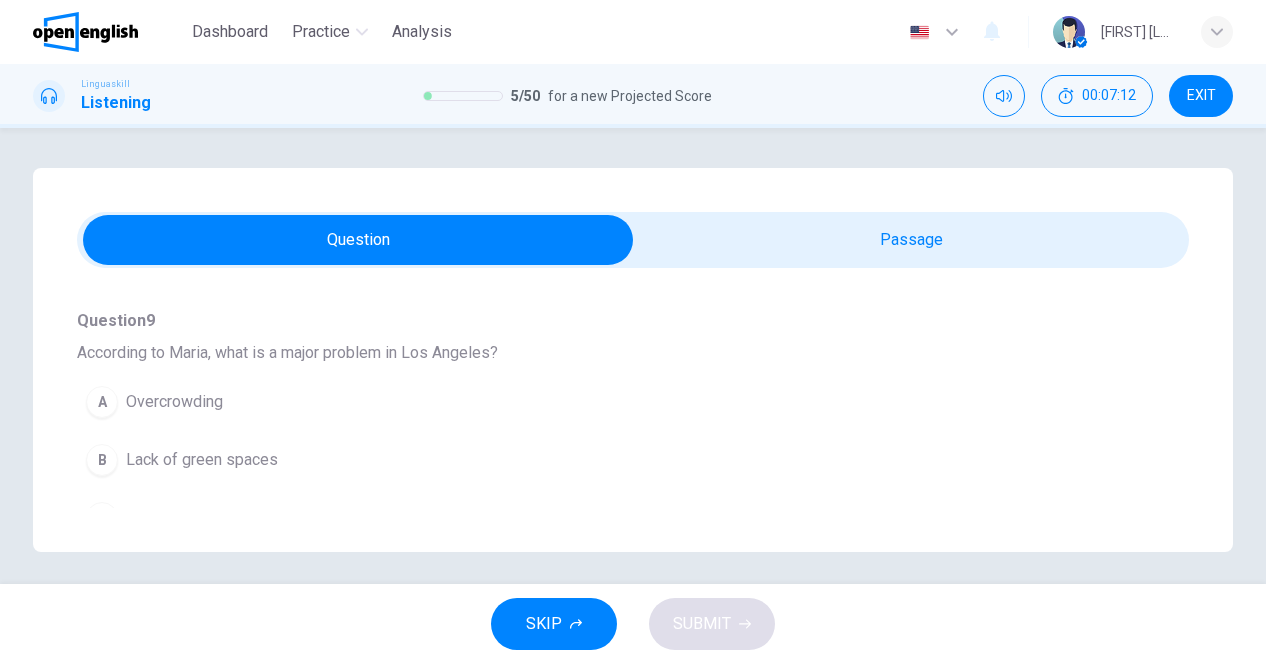 scroll, scrollTop: 1000, scrollLeft: 0, axis: vertical 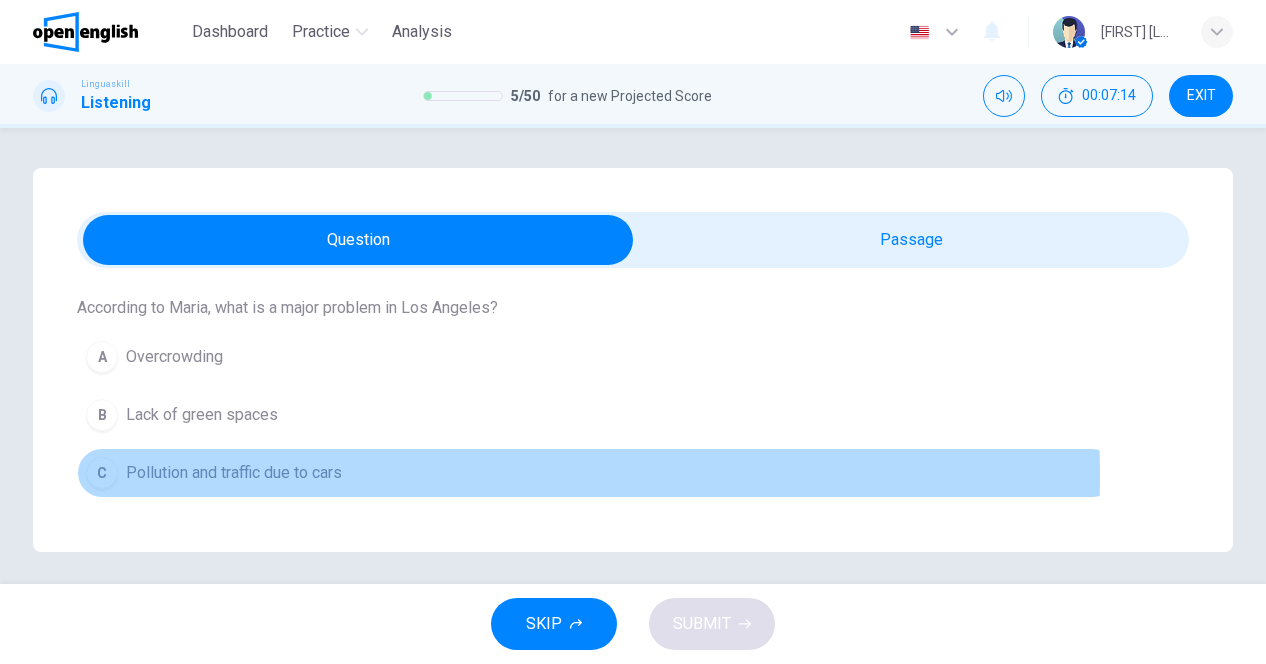 click on "C" at bounding box center (102, 473) 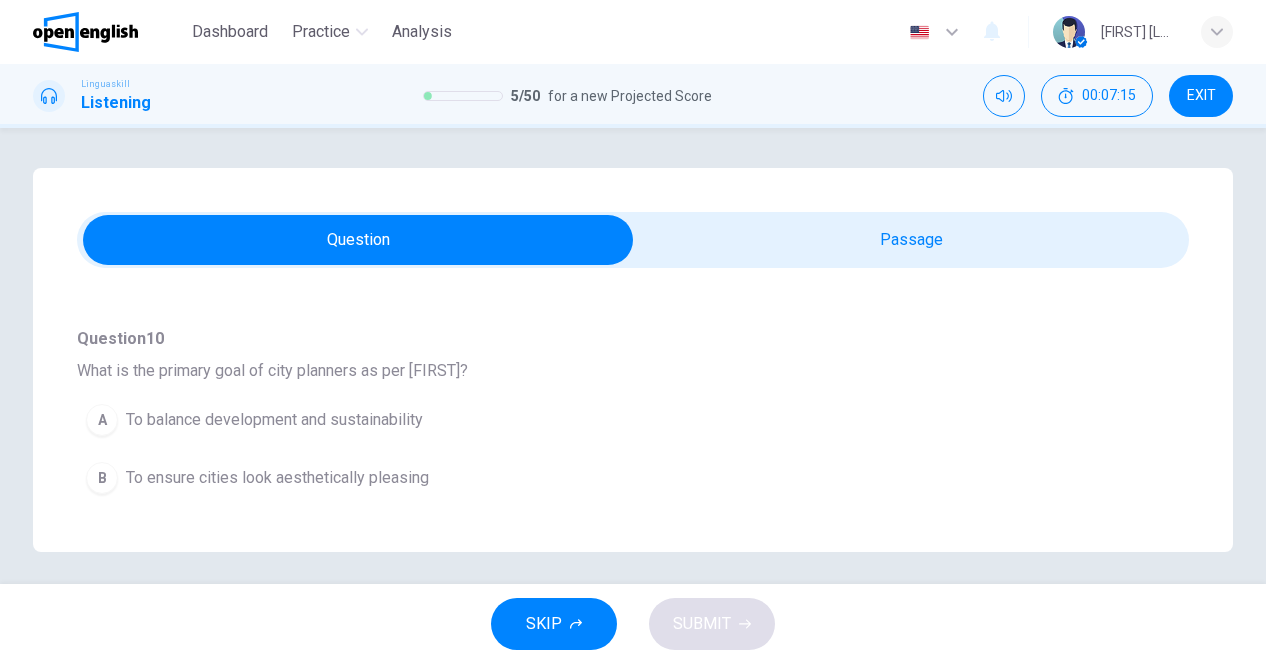 scroll, scrollTop: 1200, scrollLeft: 0, axis: vertical 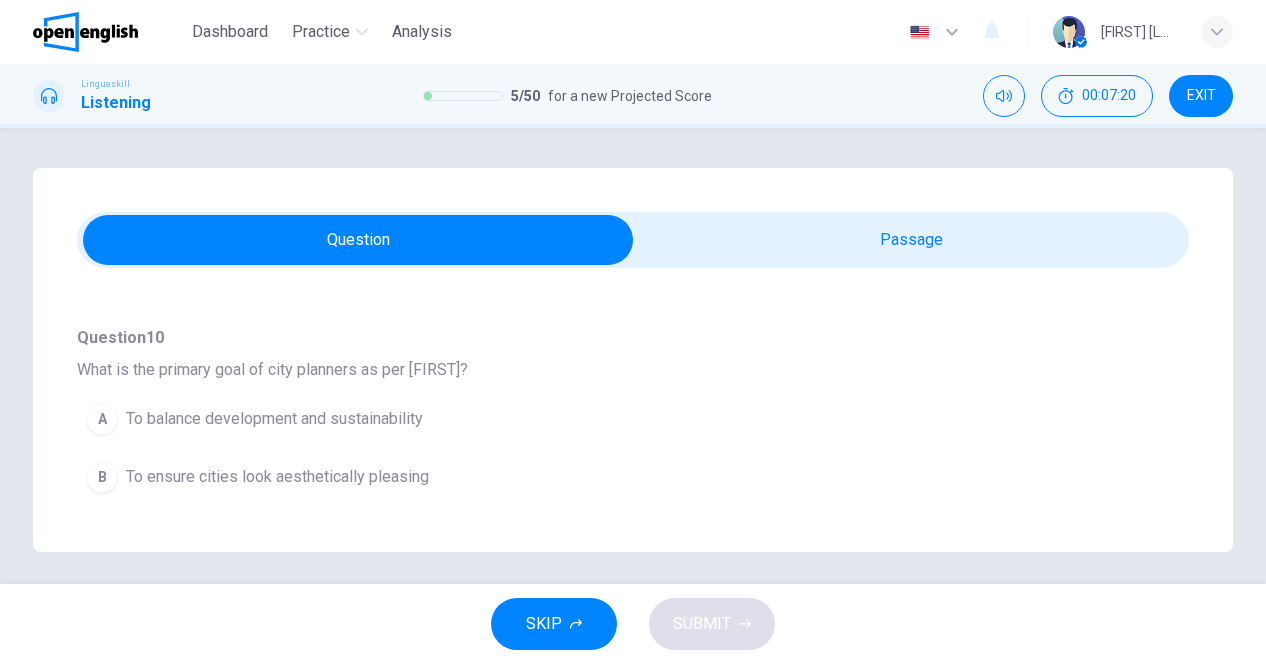 click on "A" at bounding box center [102, 419] 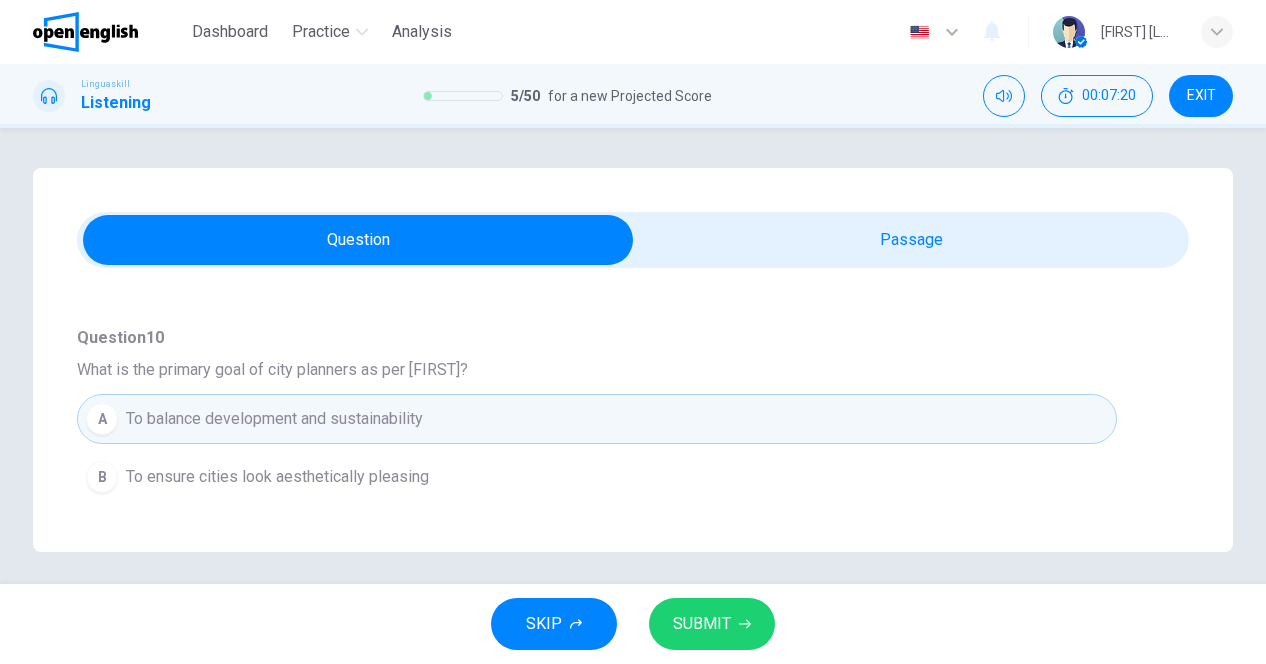scroll, scrollTop: 1246, scrollLeft: 0, axis: vertical 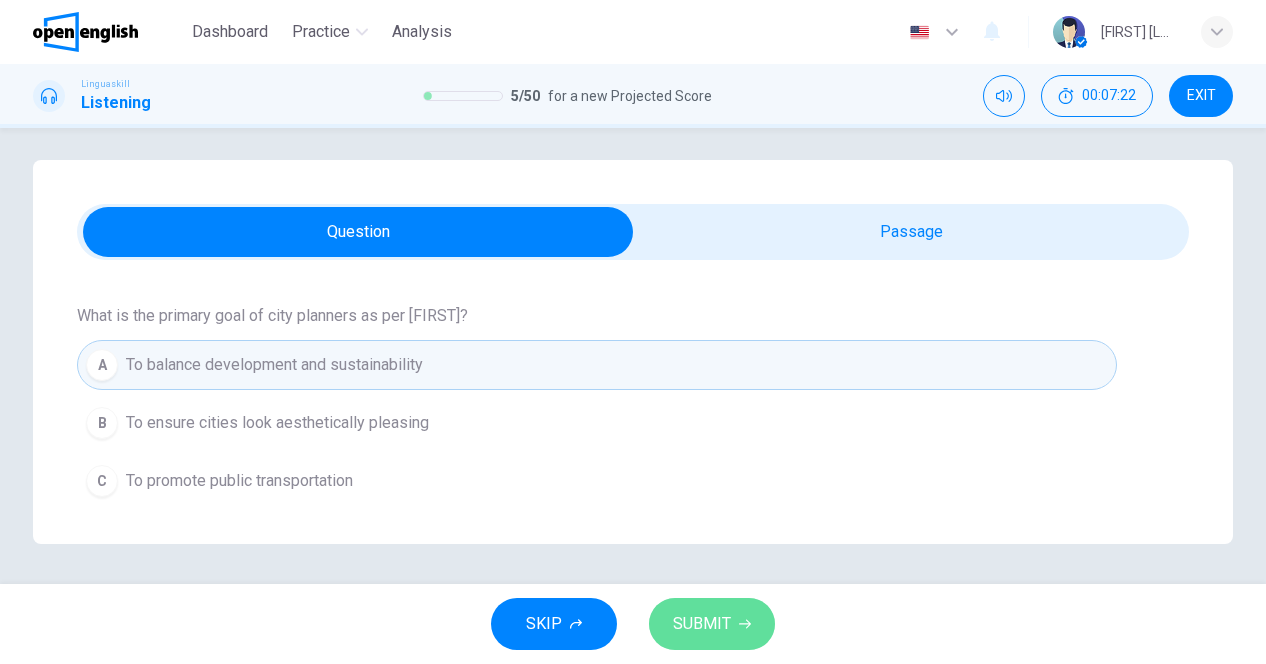 click on "SUBMIT" at bounding box center (712, 624) 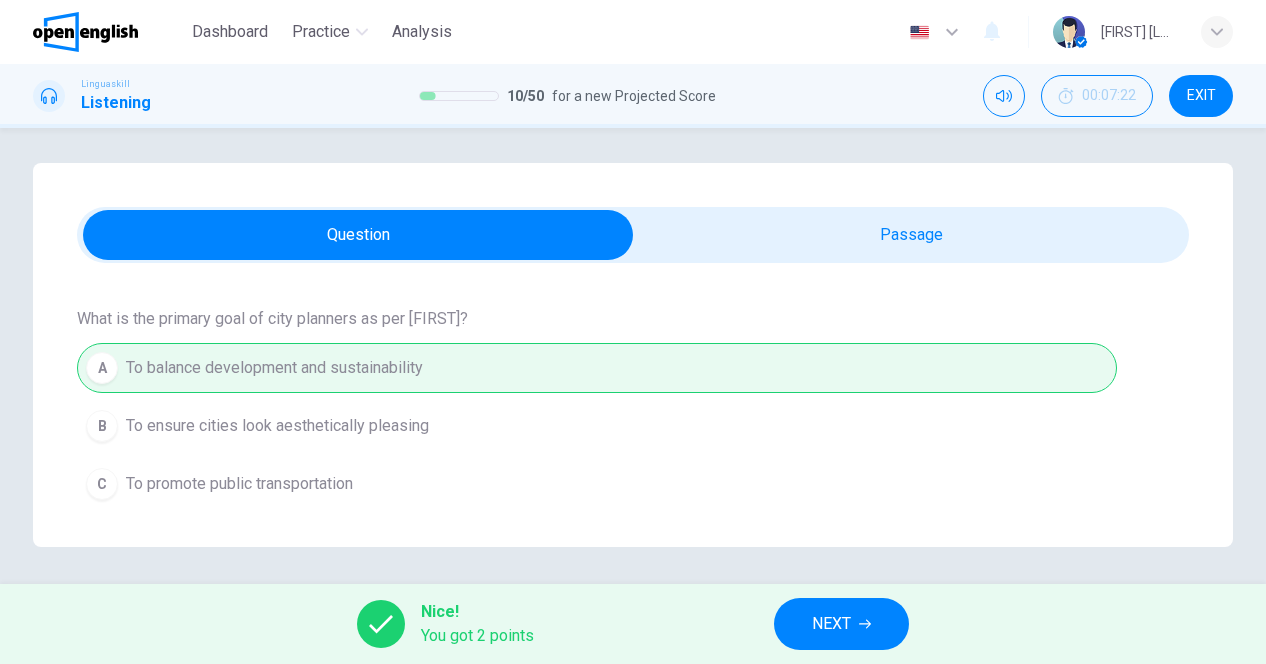 scroll, scrollTop: 0, scrollLeft: 0, axis: both 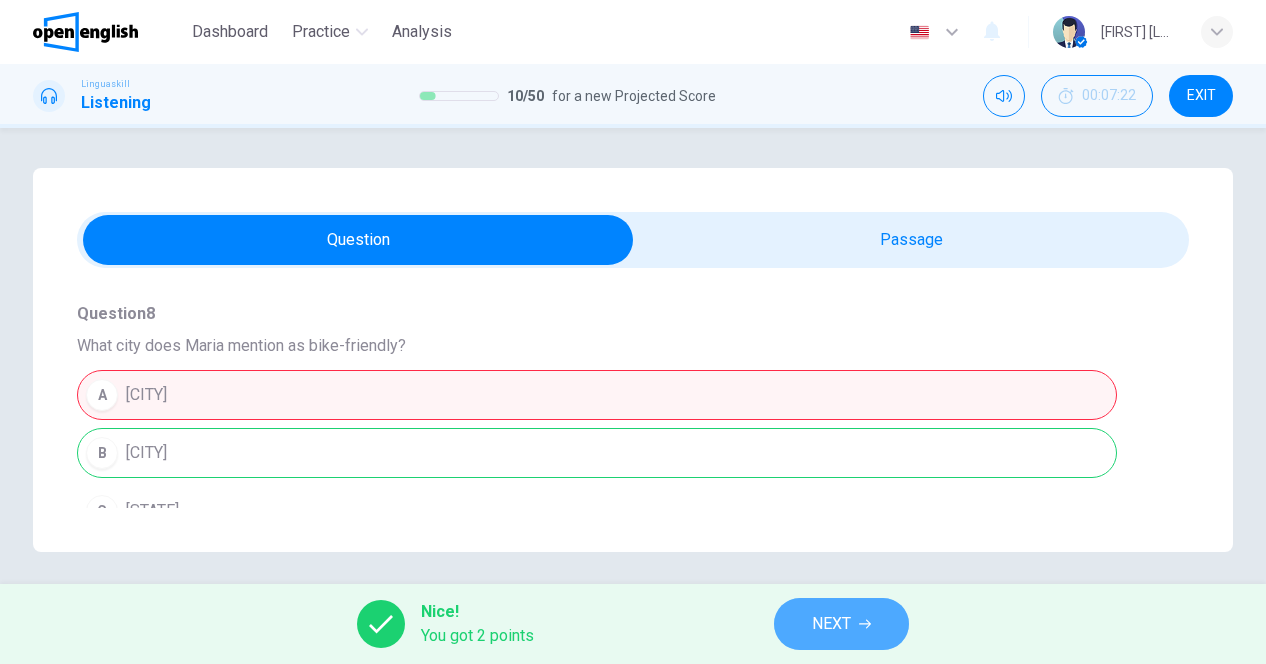 click on "NEXT" at bounding box center (831, 624) 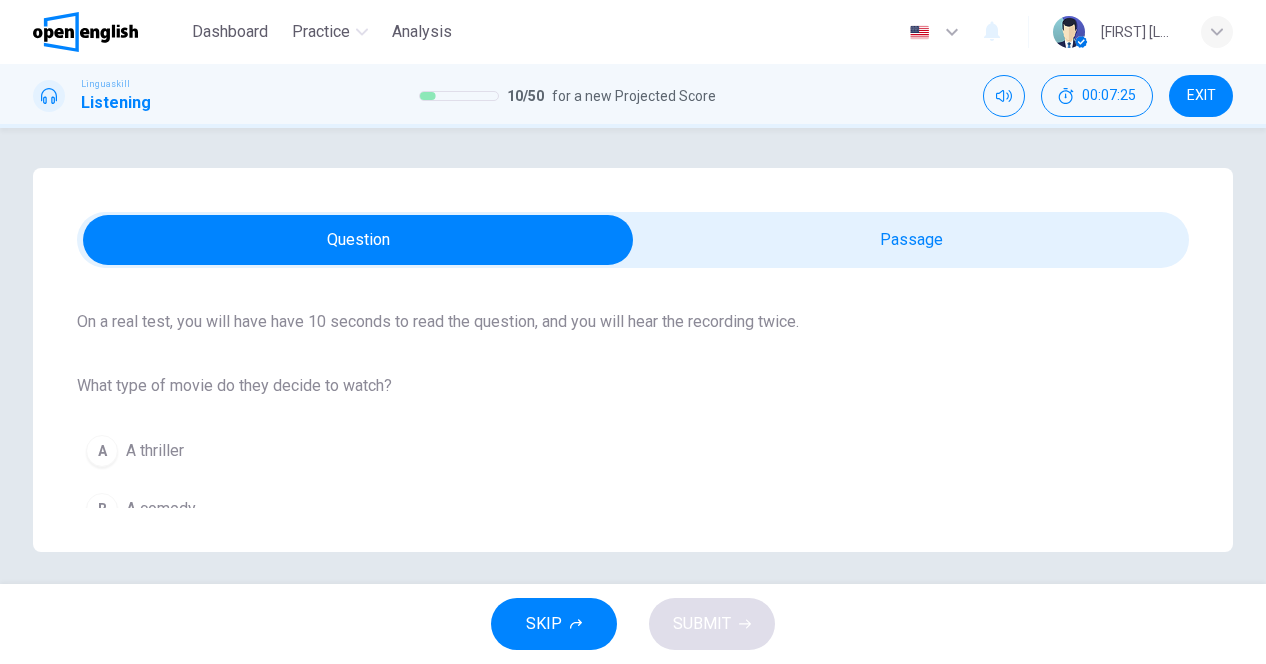 scroll, scrollTop: 100, scrollLeft: 0, axis: vertical 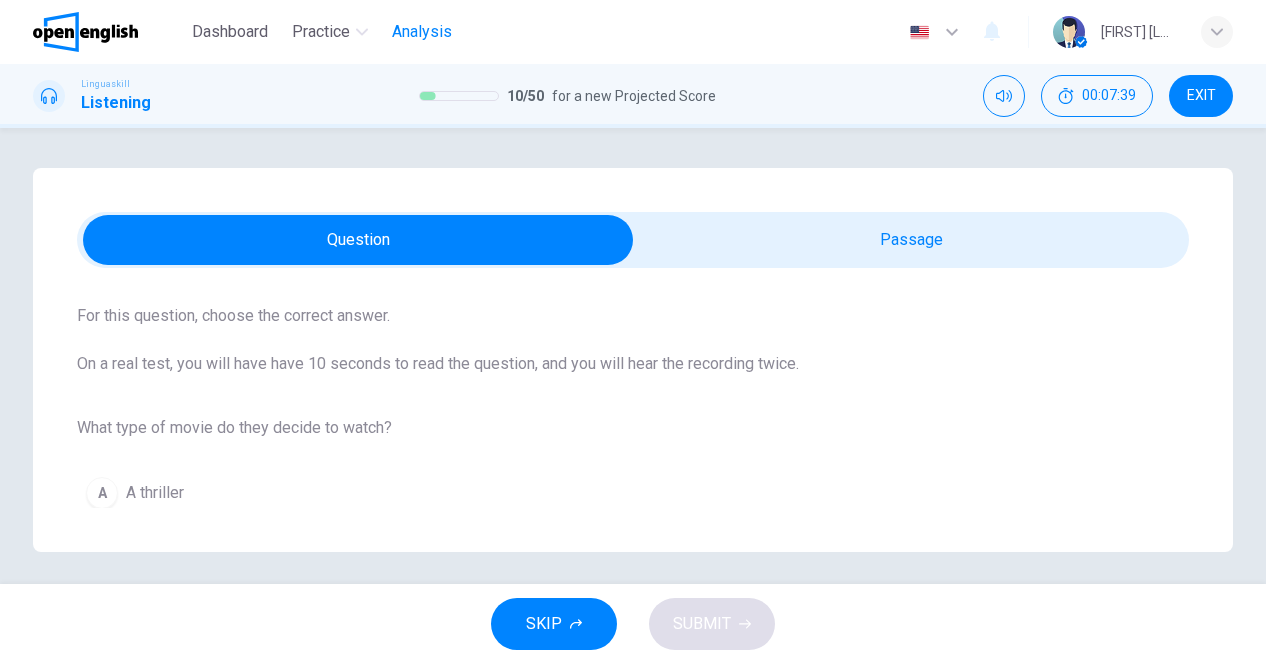 click on "Analysis" at bounding box center [422, 32] 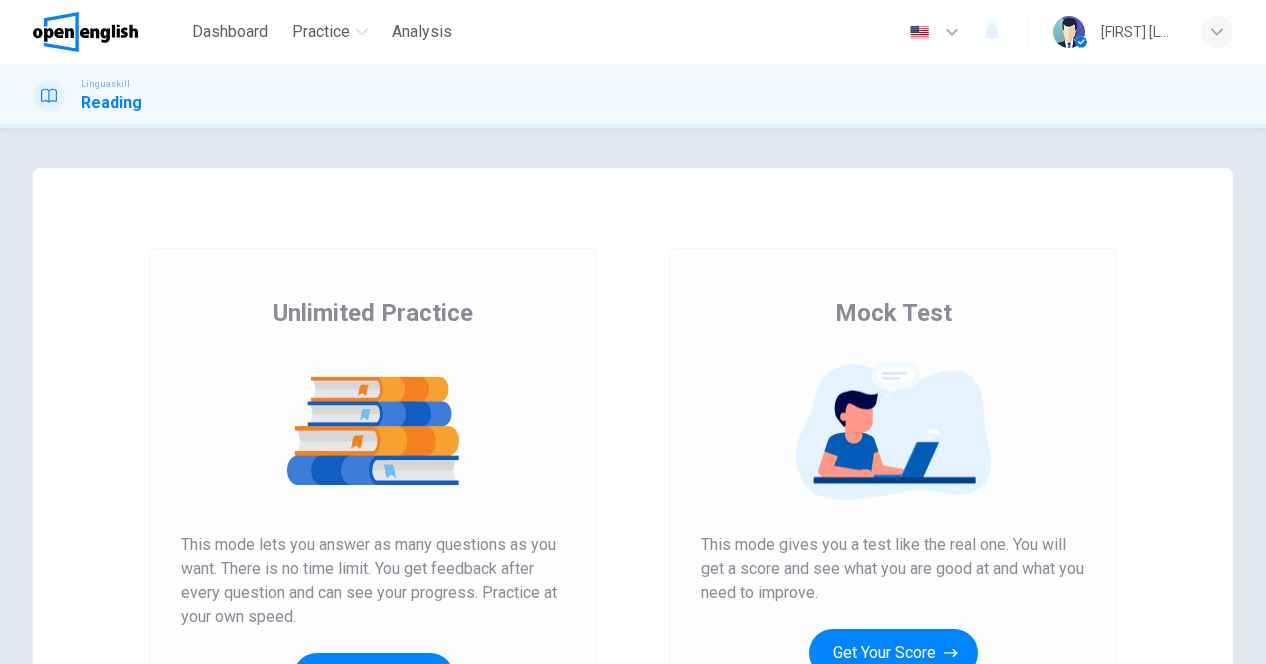 scroll, scrollTop: 0, scrollLeft: 0, axis: both 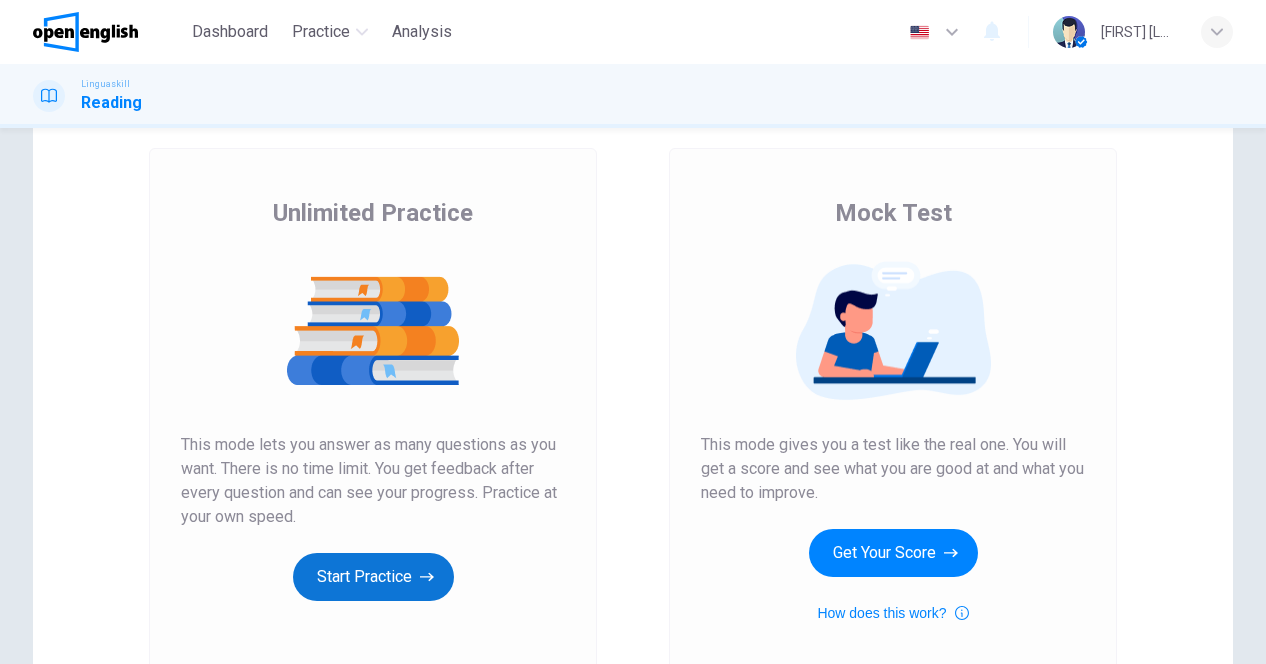 click on "Start Practice" at bounding box center (373, 577) 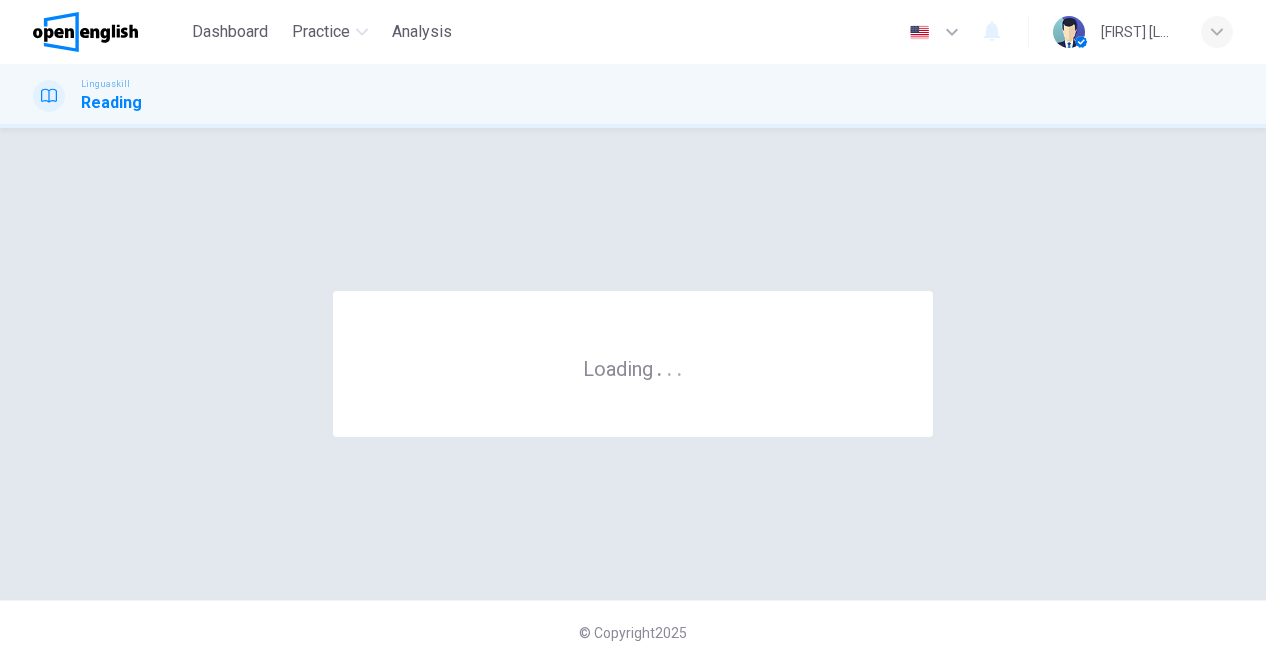 scroll, scrollTop: 0, scrollLeft: 0, axis: both 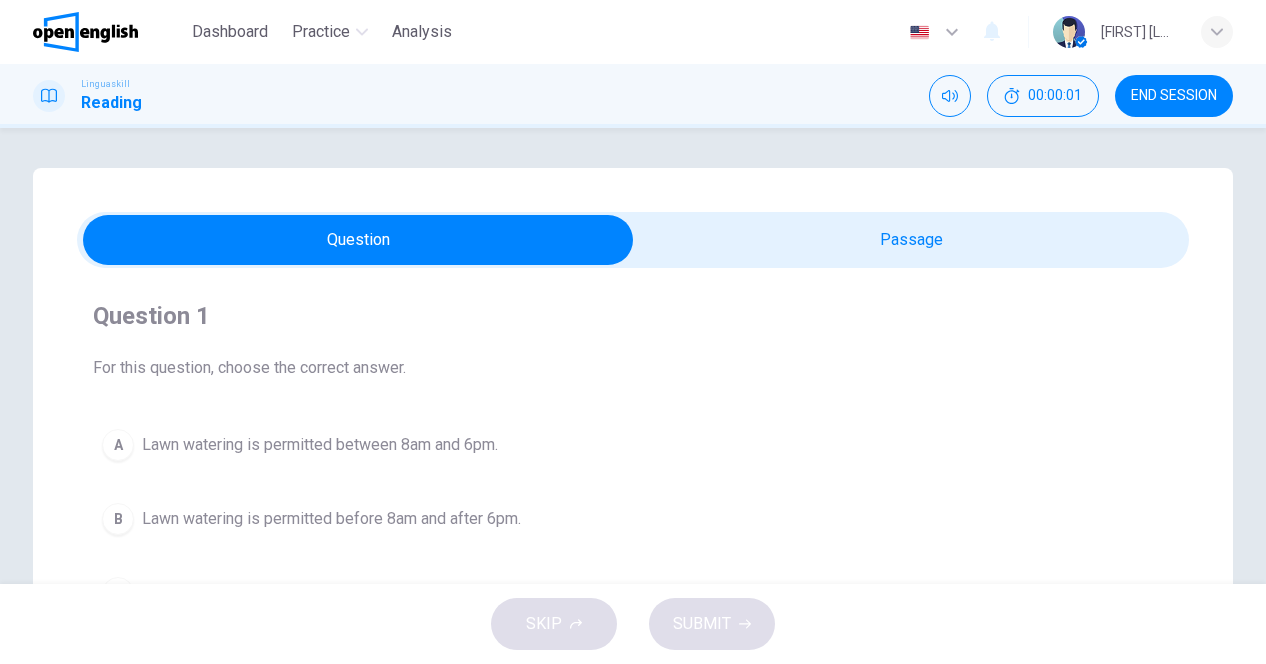 click on "Water Restrictions Due to the dry season, water restrictions are in place. Lawn watering is only permitted before 8 am and after 6 pm. Question 1 For this question, choose the correct answer. A Lawn watering is permitted between 8am and 6pm. B Lawn watering is permitted before 8am and after 6pm. C Lawn watering is permitted anytime." at bounding box center [633, 570] 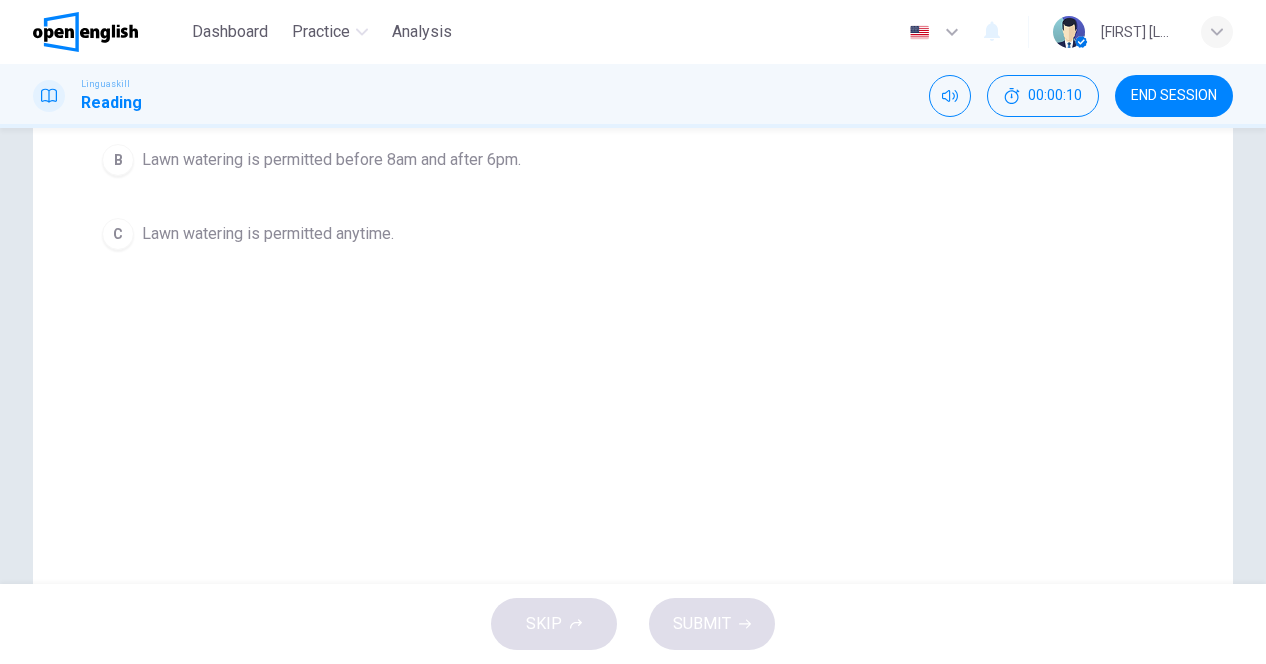 scroll, scrollTop: 328, scrollLeft: 0, axis: vertical 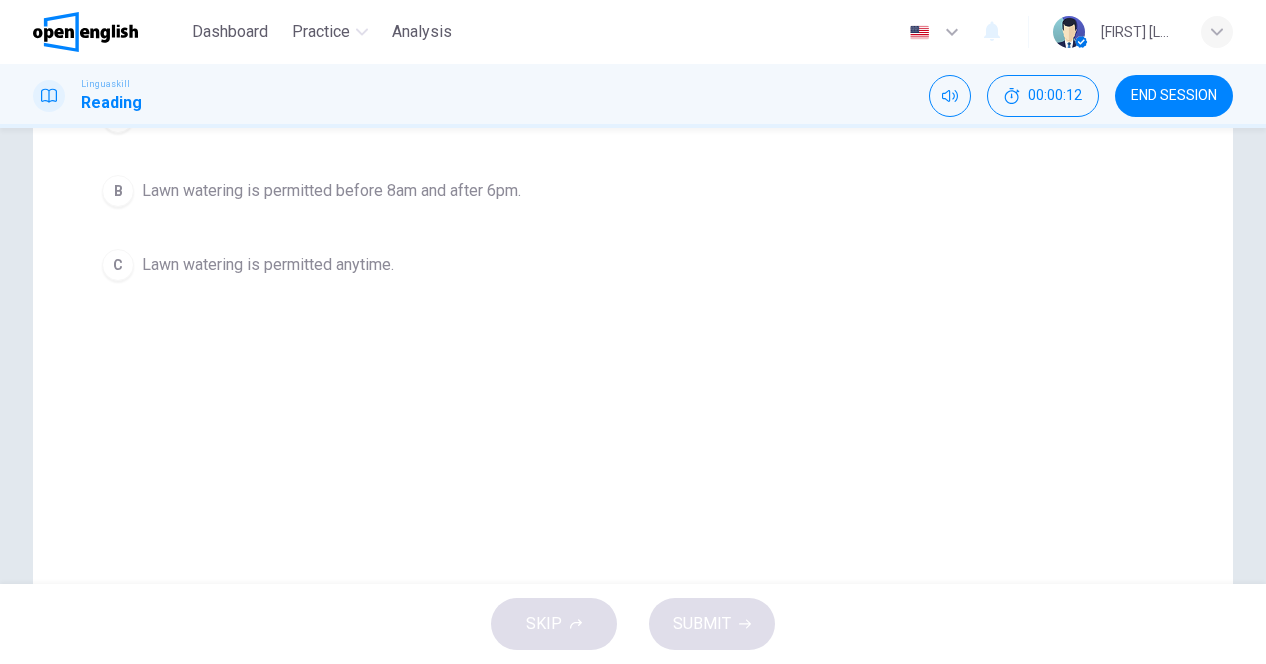 click on "END SESSION" at bounding box center (1174, 96) 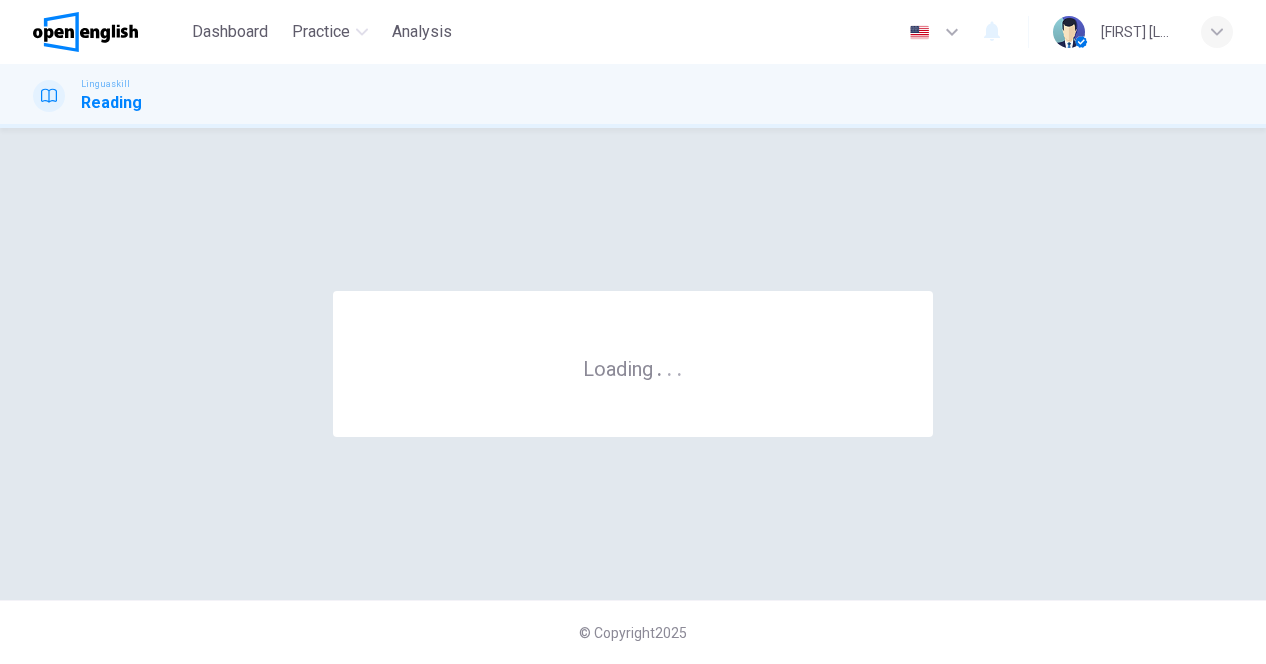 scroll, scrollTop: 0, scrollLeft: 0, axis: both 